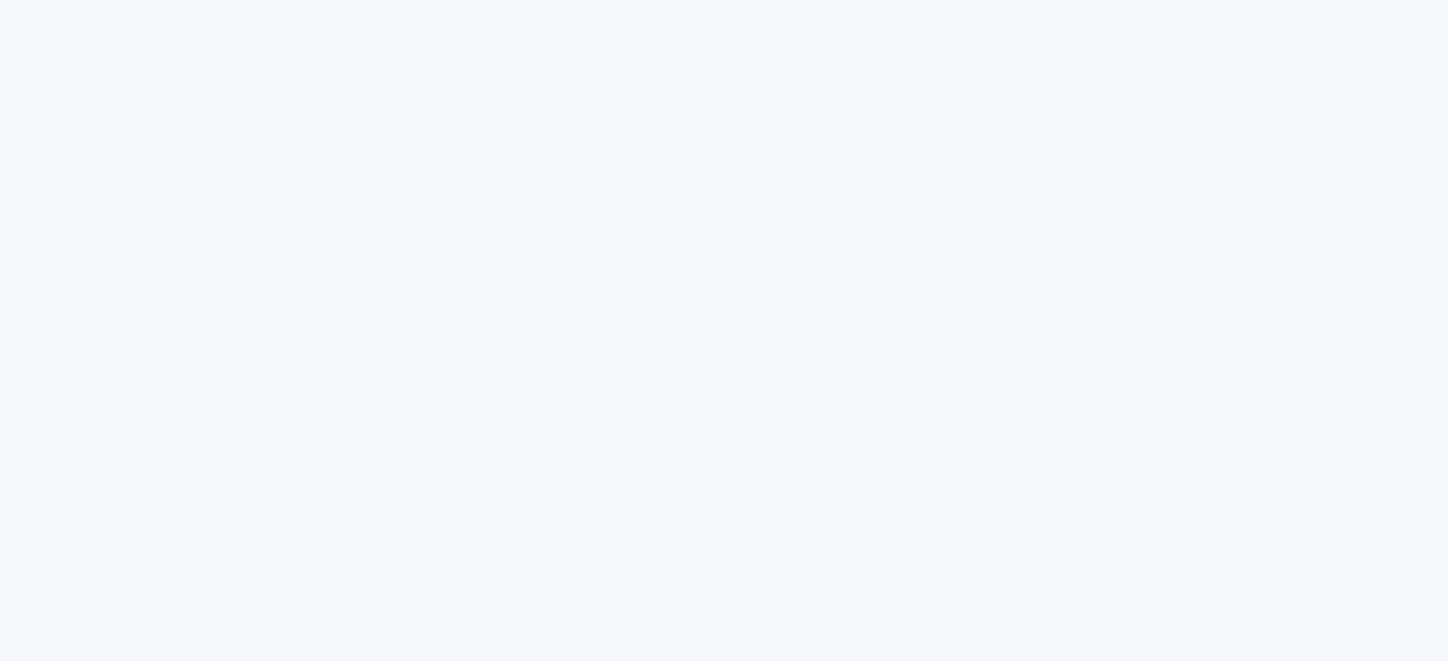 scroll, scrollTop: 0, scrollLeft: 0, axis: both 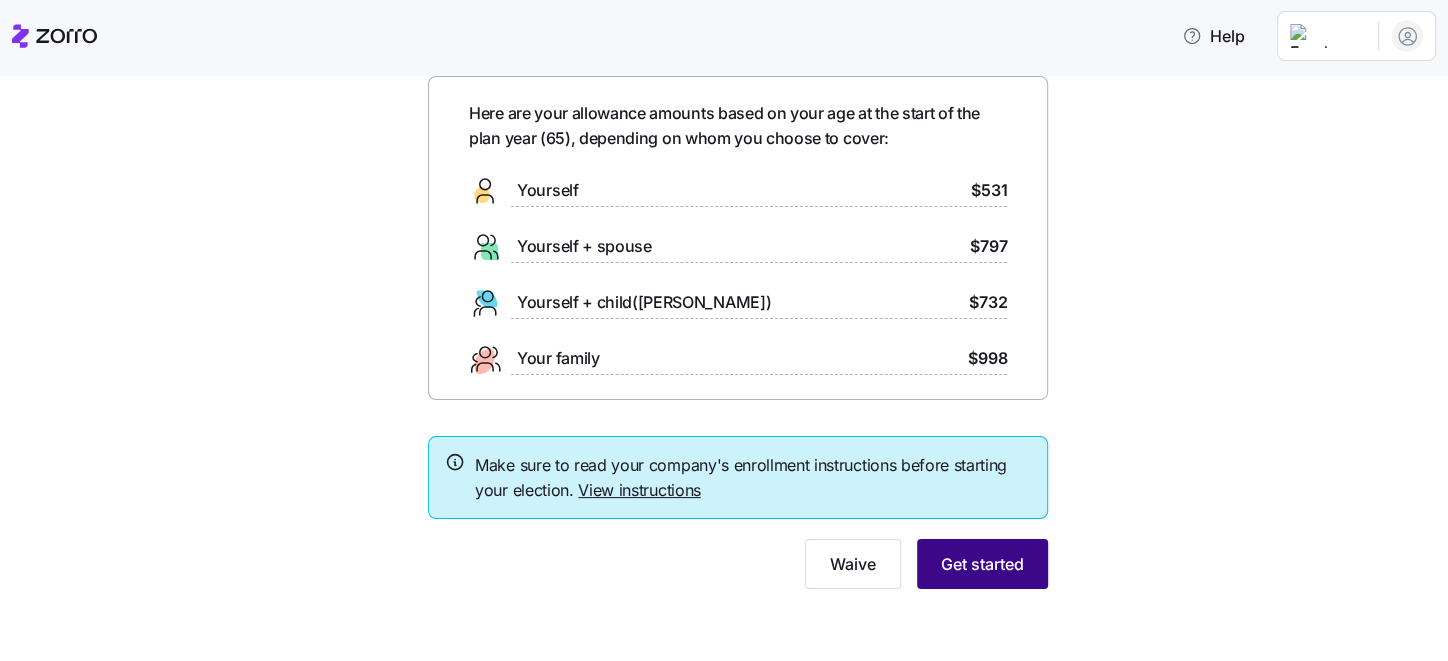 click on "Get started" at bounding box center [982, 564] 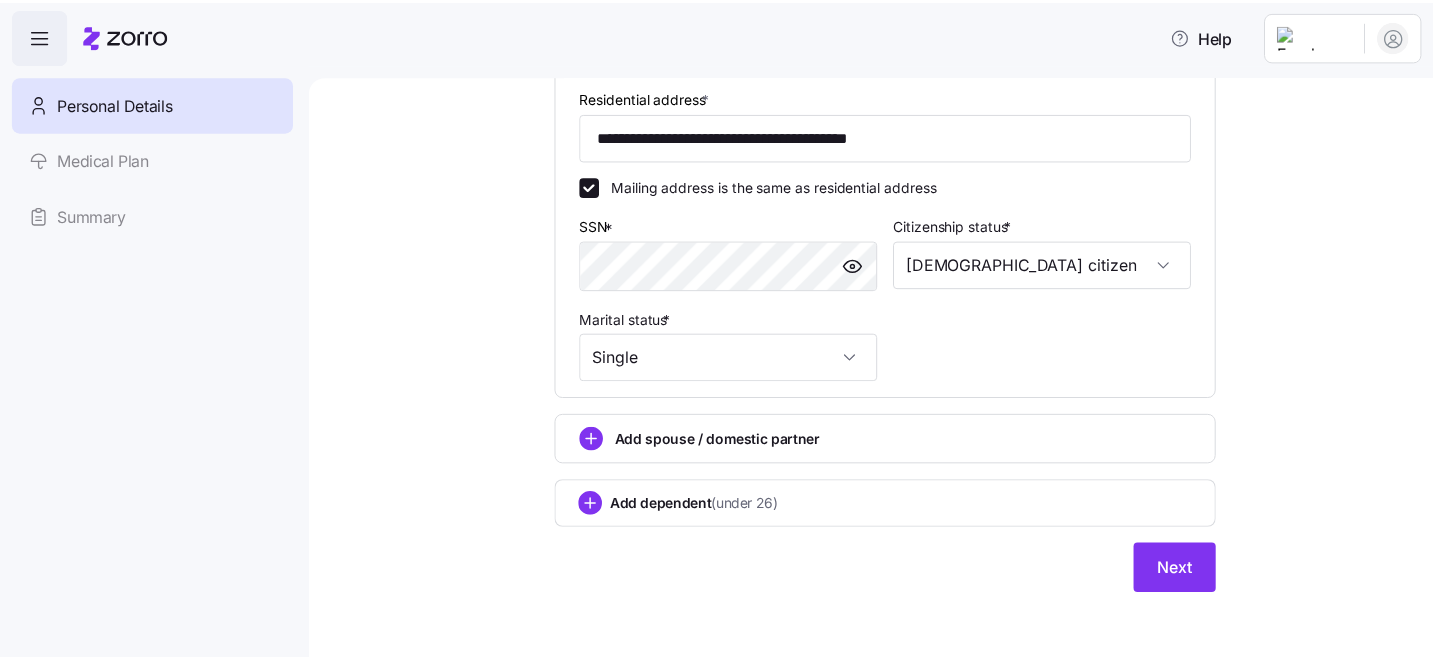 scroll, scrollTop: 671, scrollLeft: 0, axis: vertical 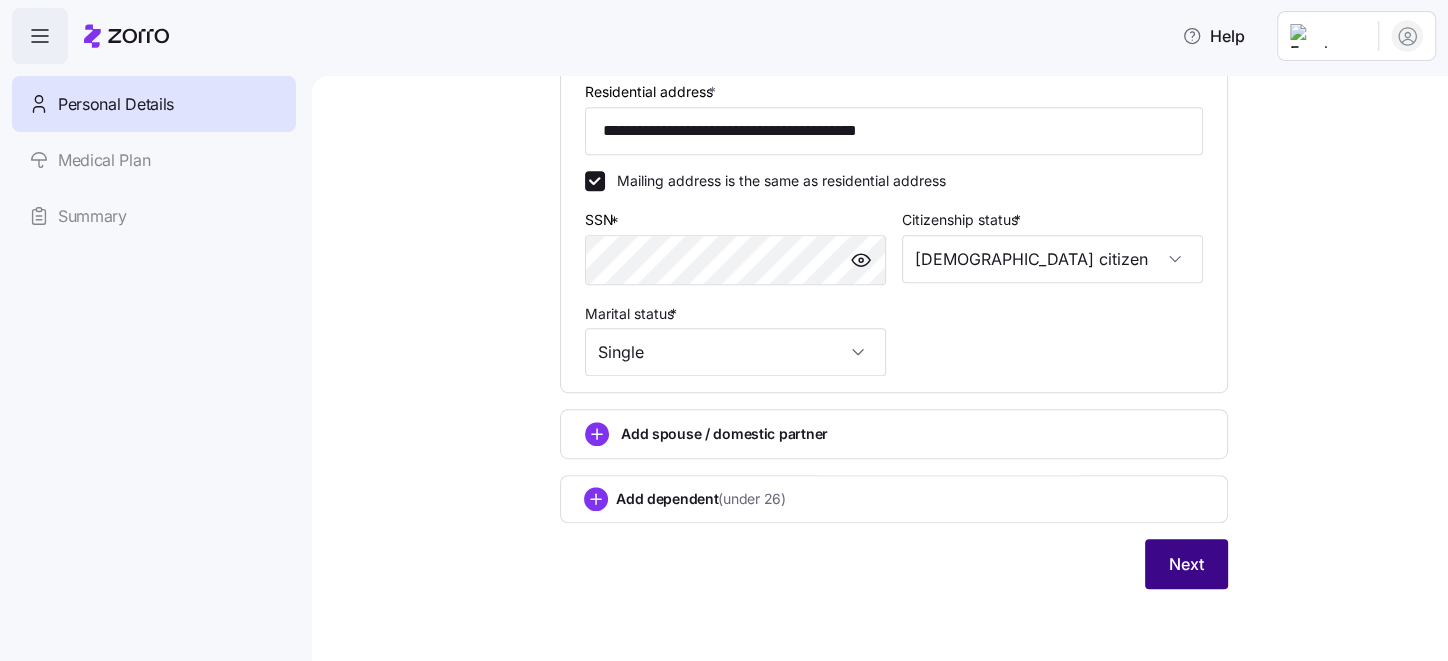 click on "Next" at bounding box center [1186, 564] 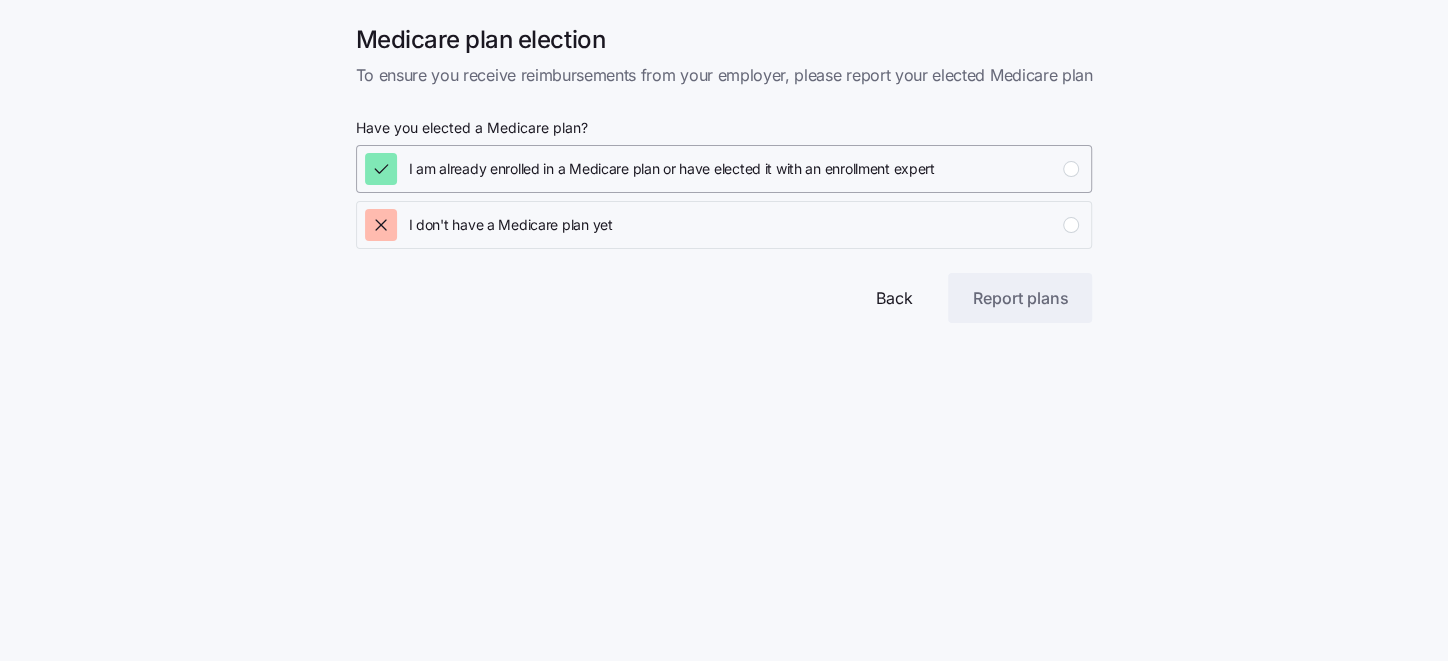 click at bounding box center (1071, 169) 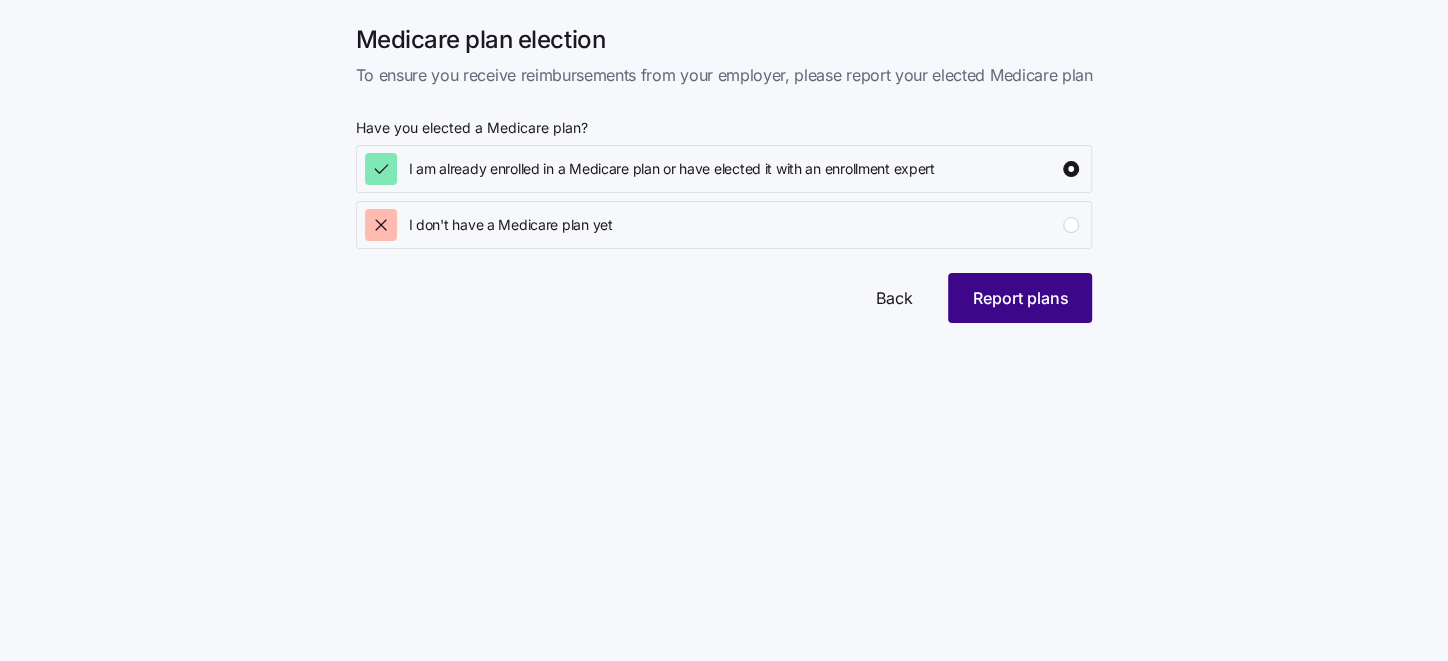 click on "Report plans" at bounding box center (1020, 298) 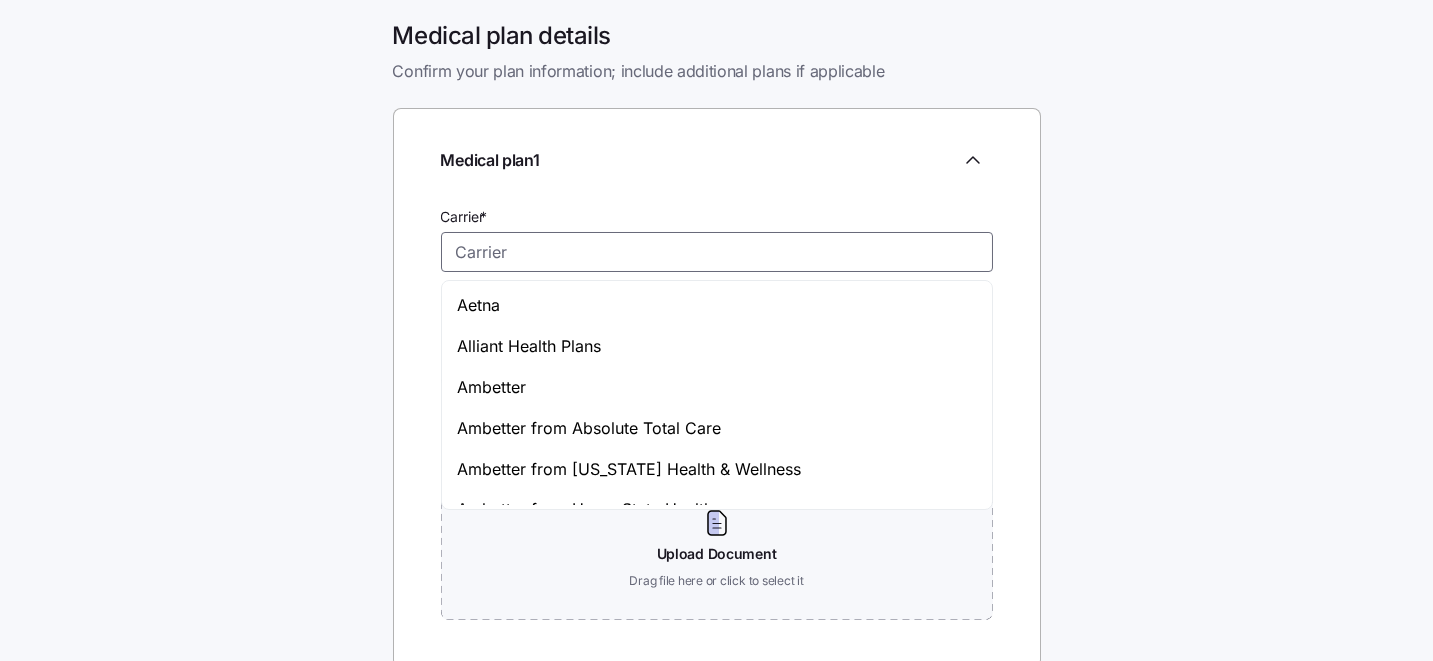 click on "Carrier  *" at bounding box center [717, 252] 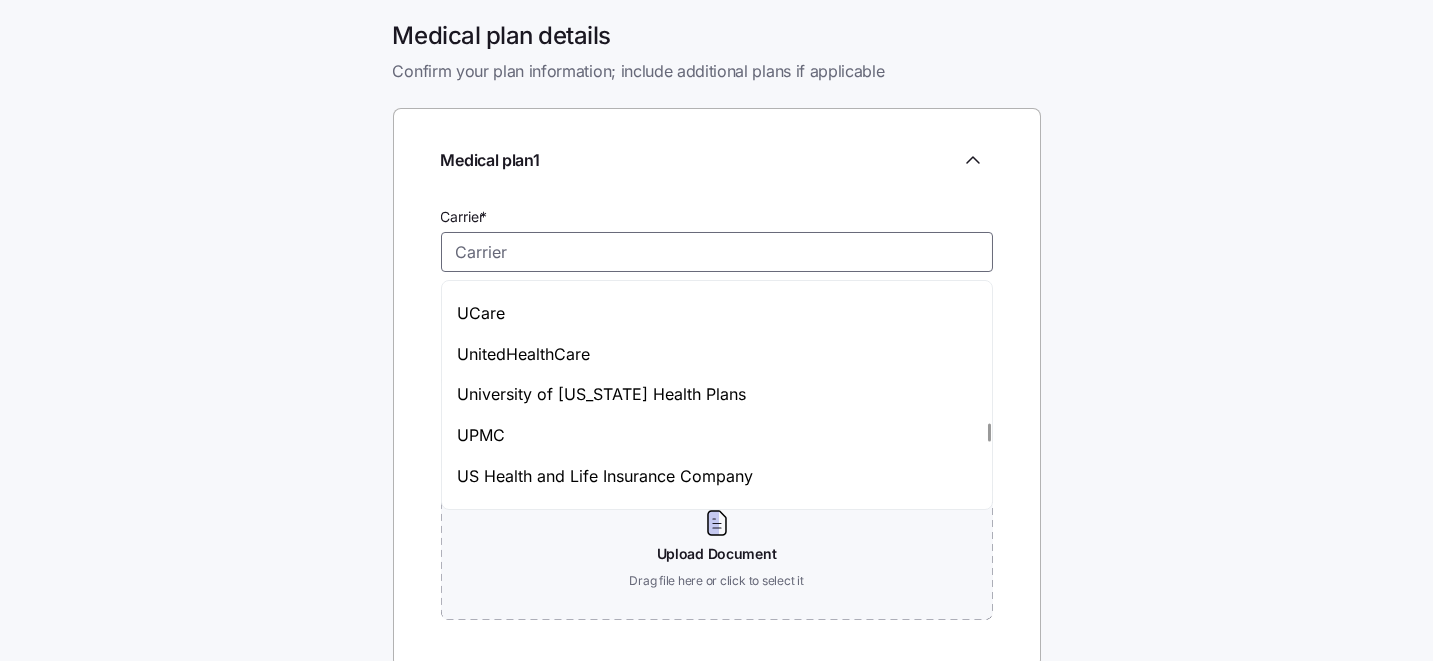 scroll, scrollTop: 6900, scrollLeft: 0, axis: vertical 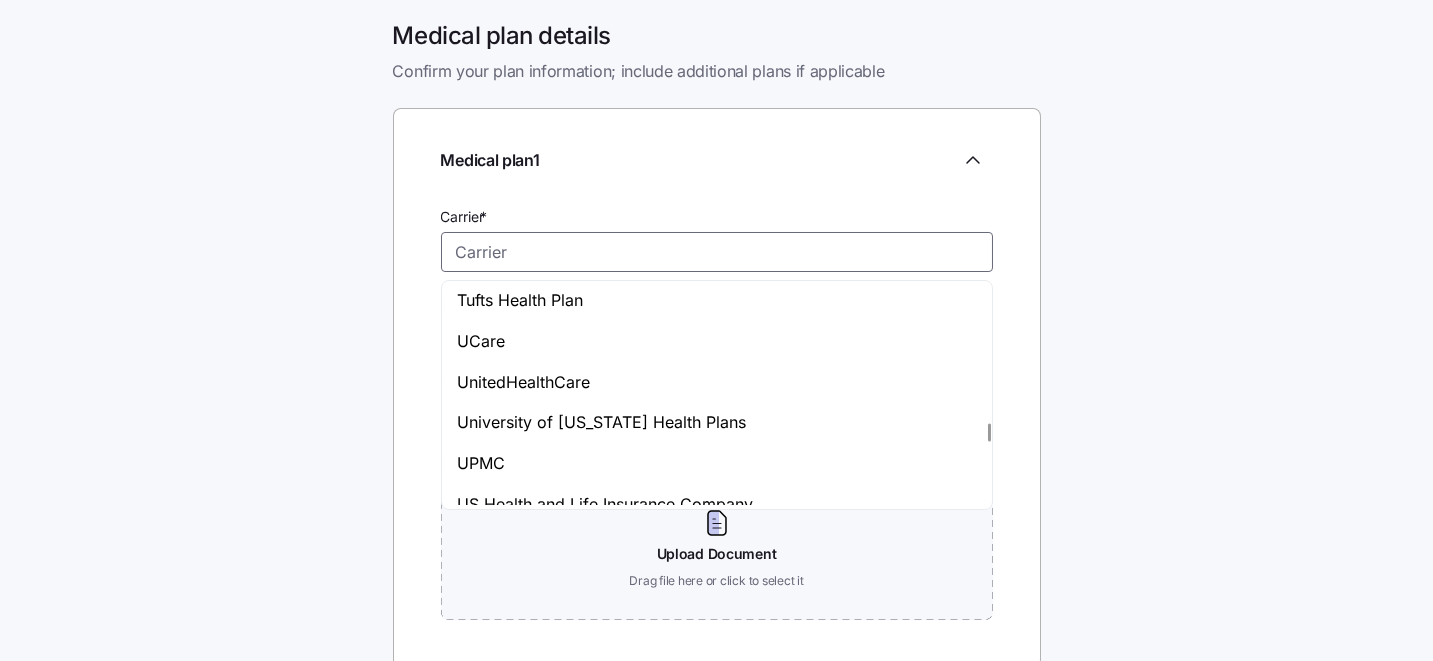 click on "UnitedHealthCare" at bounding box center (524, 382) 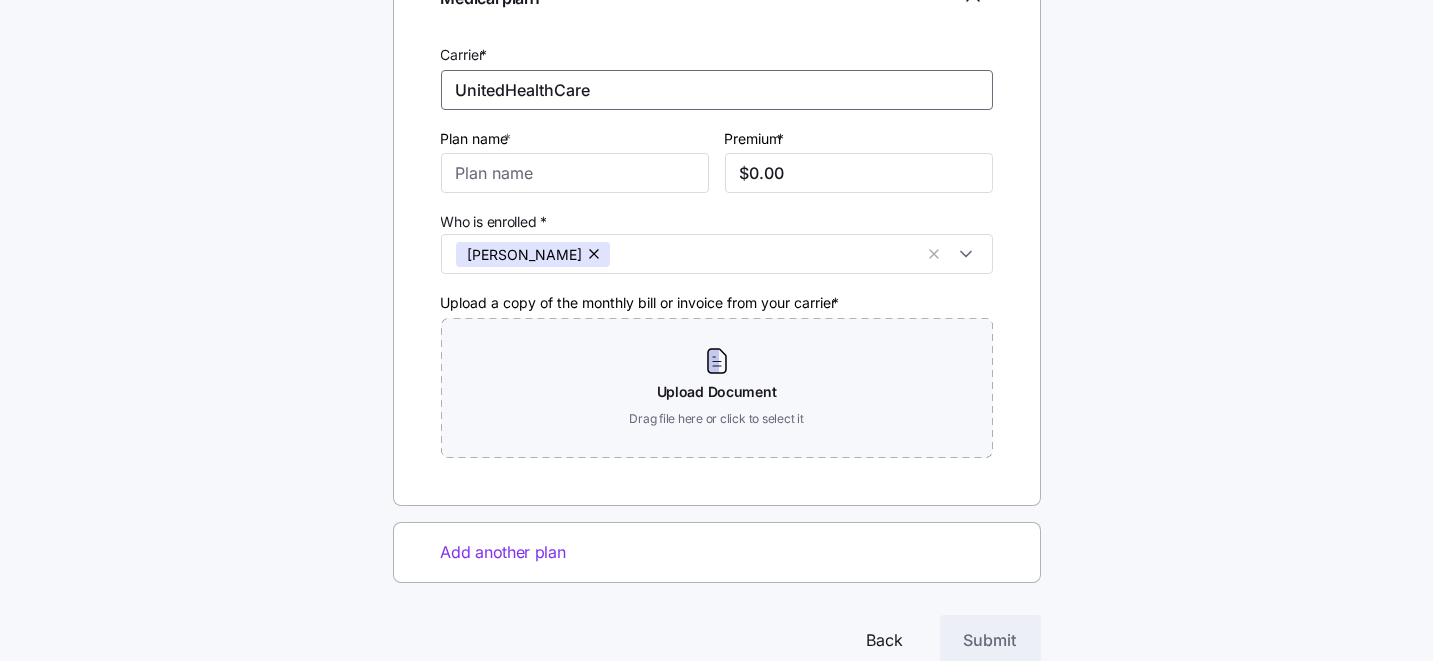 scroll, scrollTop: 200, scrollLeft: 0, axis: vertical 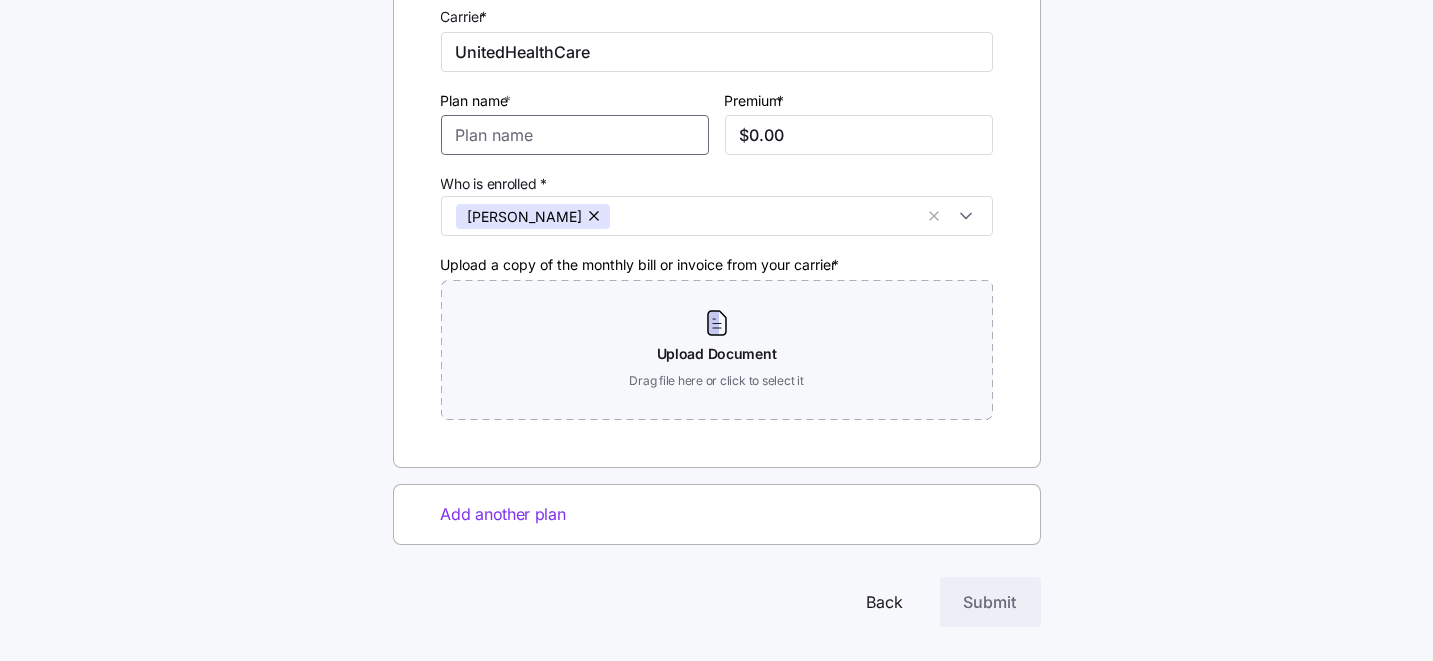 click on "Plan name  *" at bounding box center [575, 135] 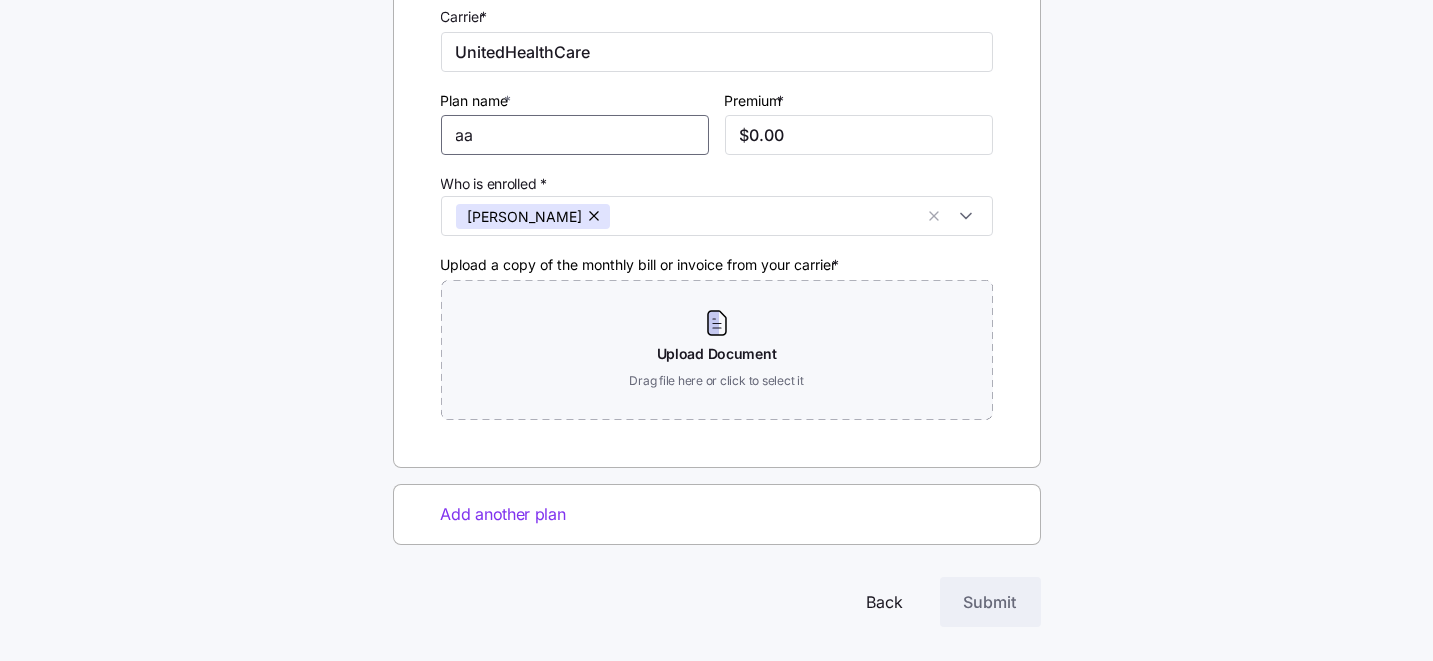 type on "a" 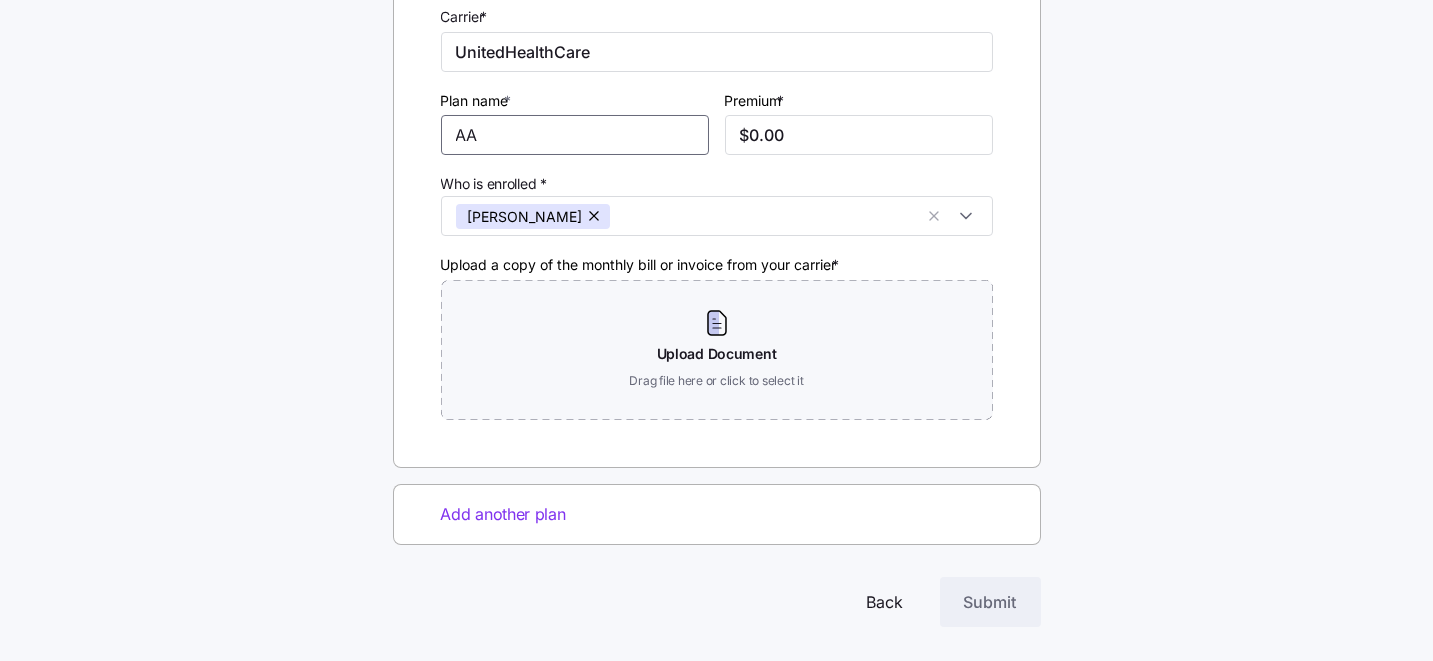 type on "A" 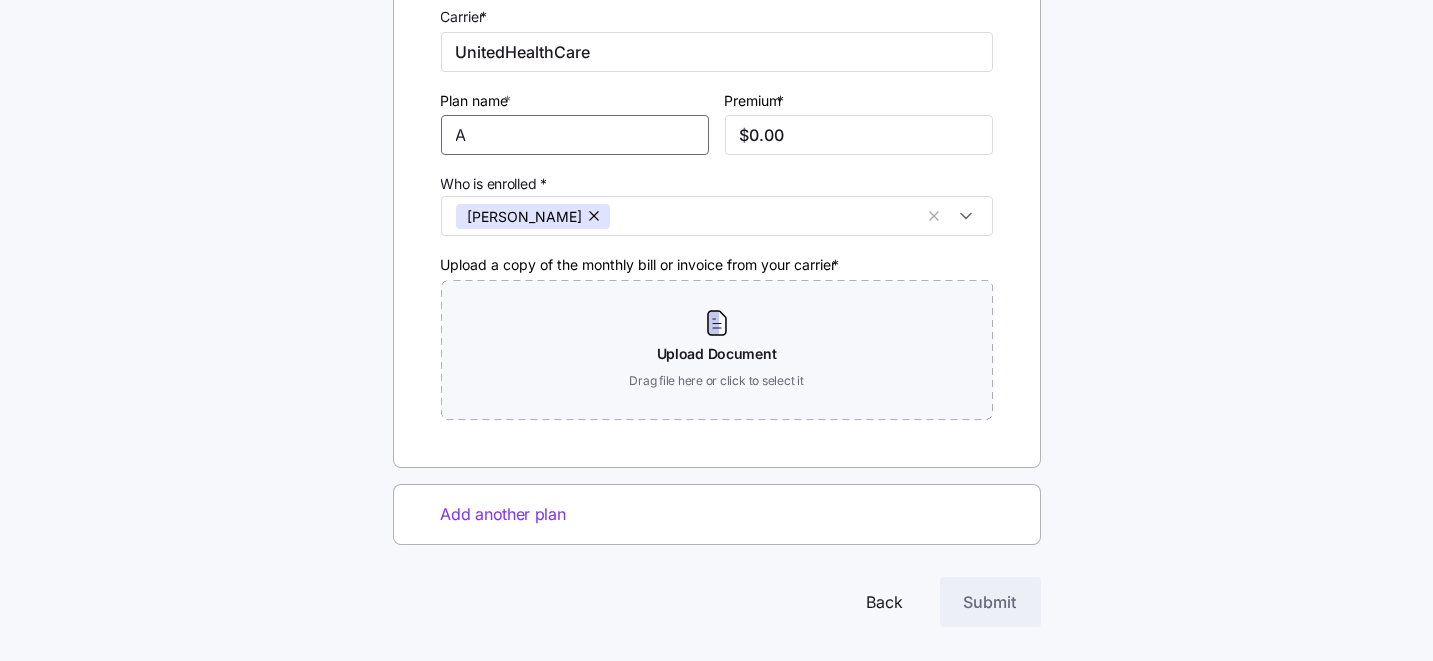 type 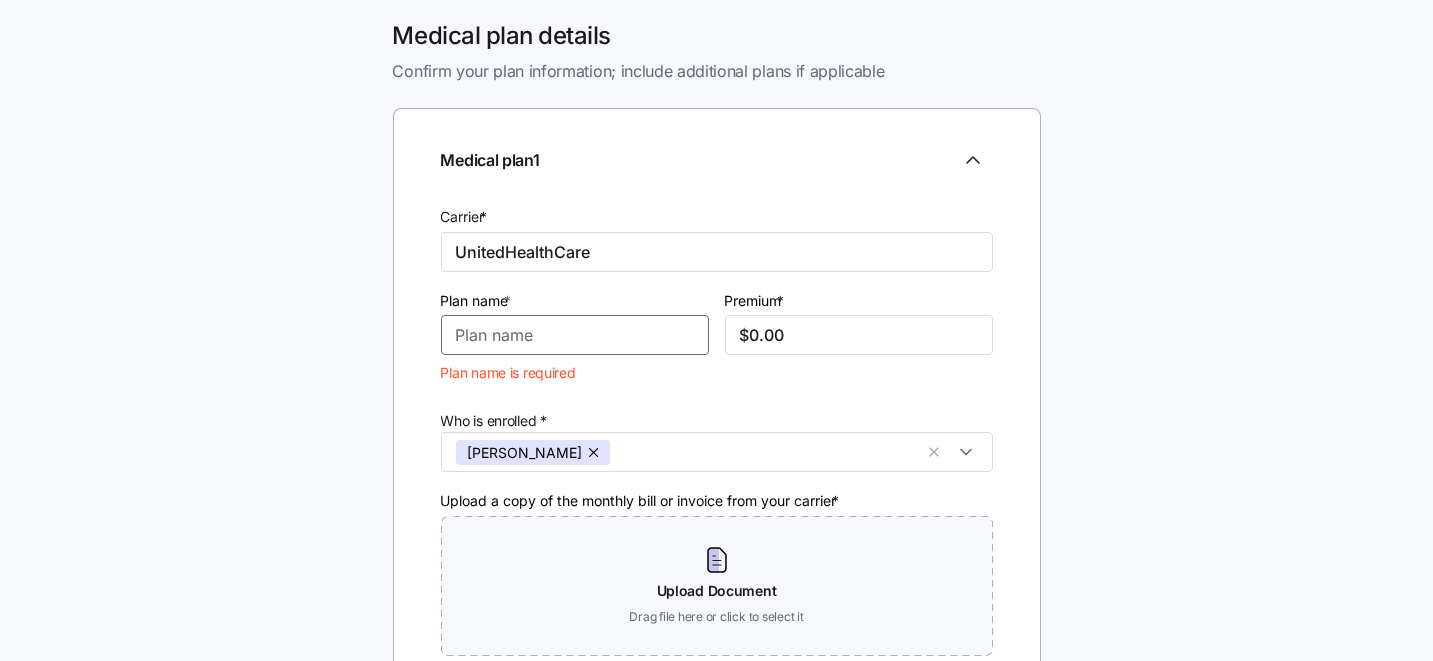 scroll, scrollTop: 252, scrollLeft: 0, axis: vertical 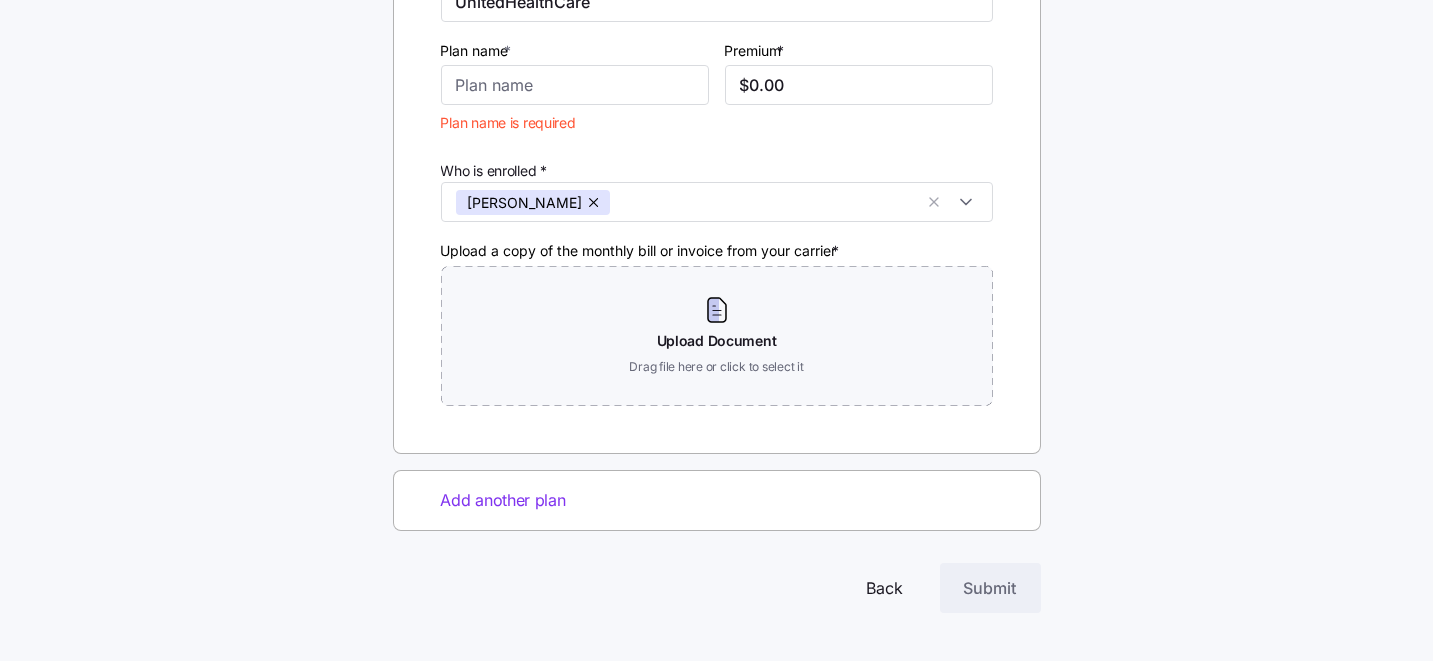 click on "Back" at bounding box center (885, 588) 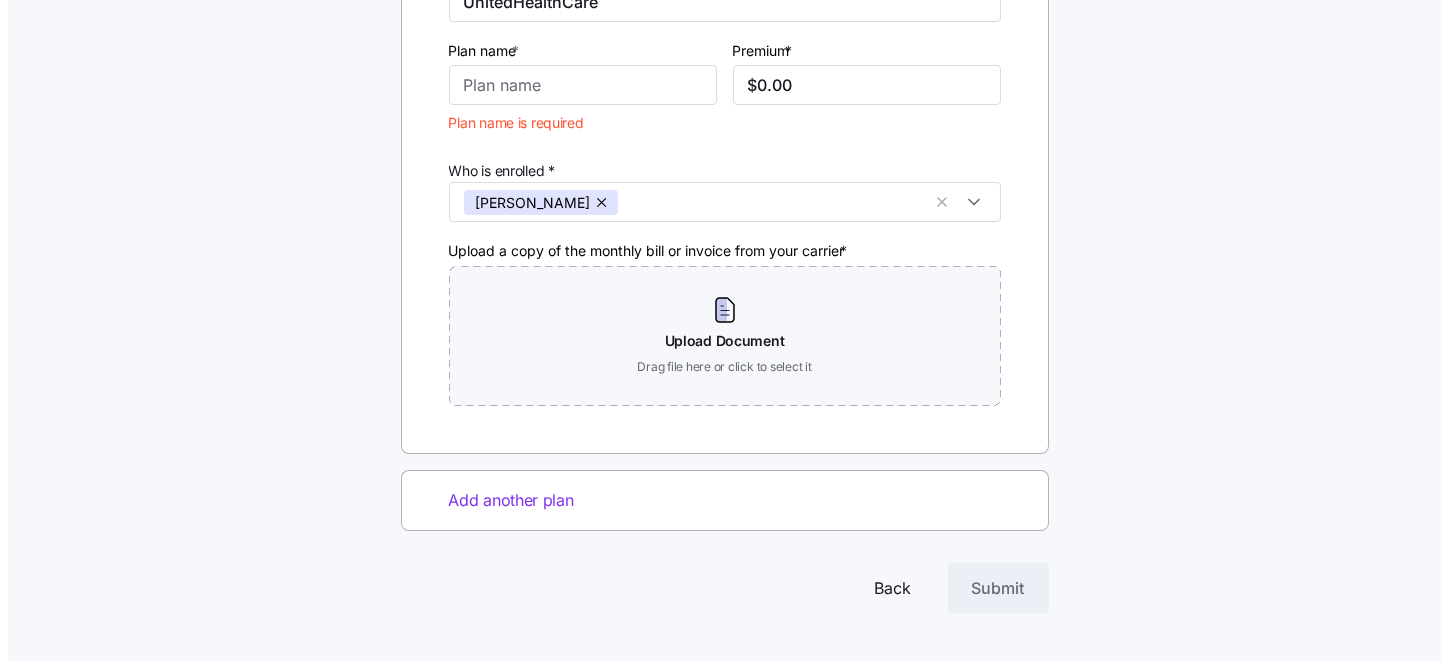 scroll, scrollTop: 0, scrollLeft: 0, axis: both 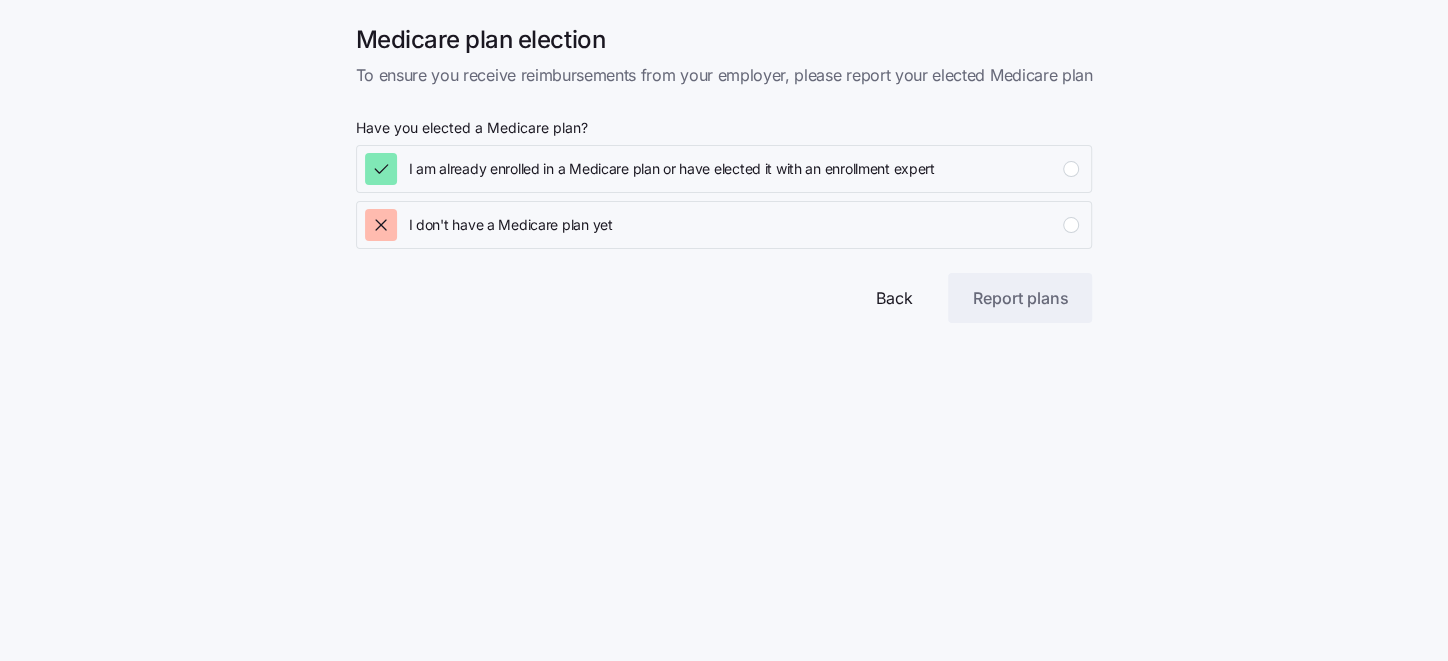 click on "Back" at bounding box center (893, 298) 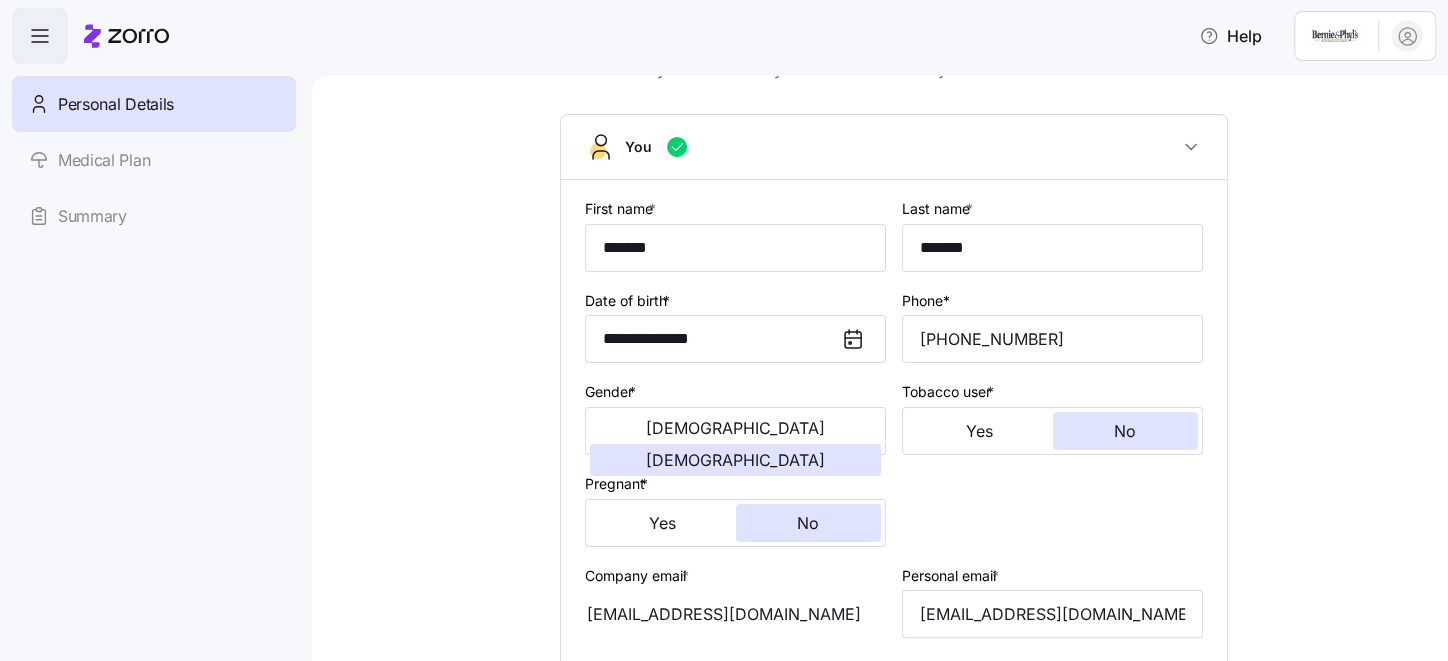 scroll, scrollTop: 0, scrollLeft: 0, axis: both 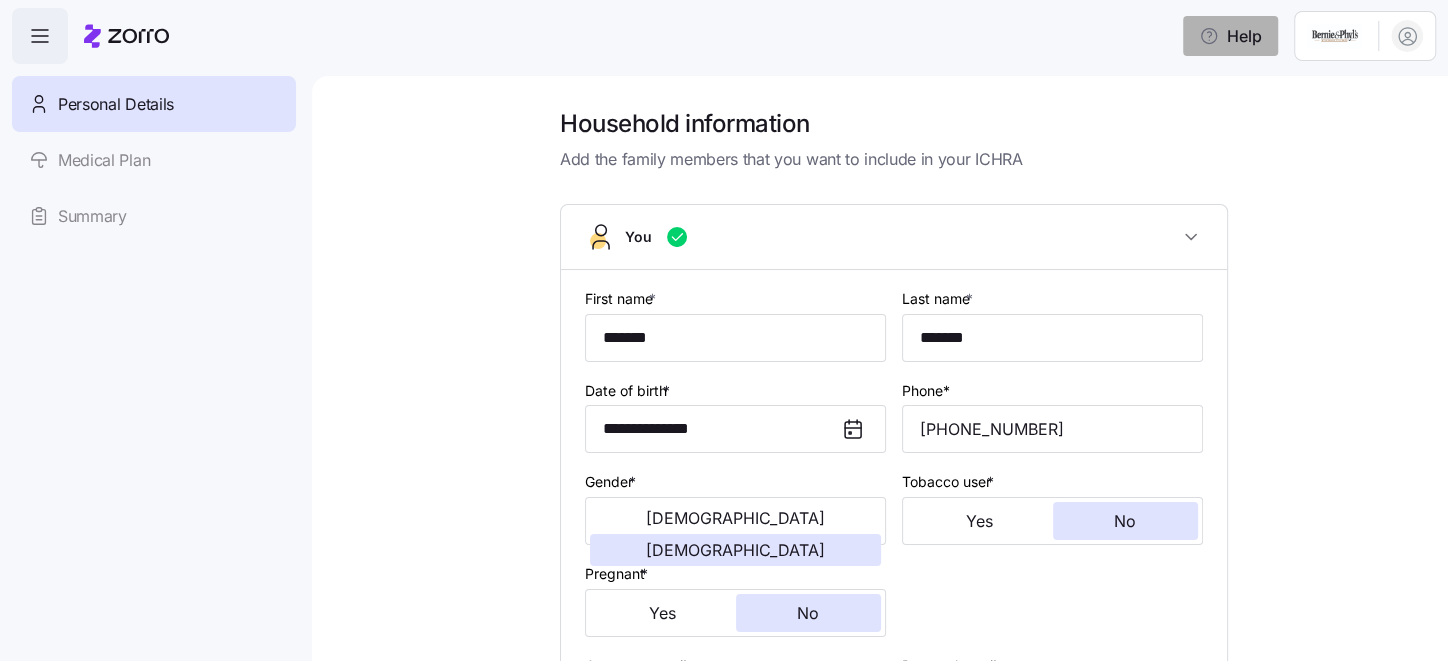 click on "Help" at bounding box center (1230, 36) 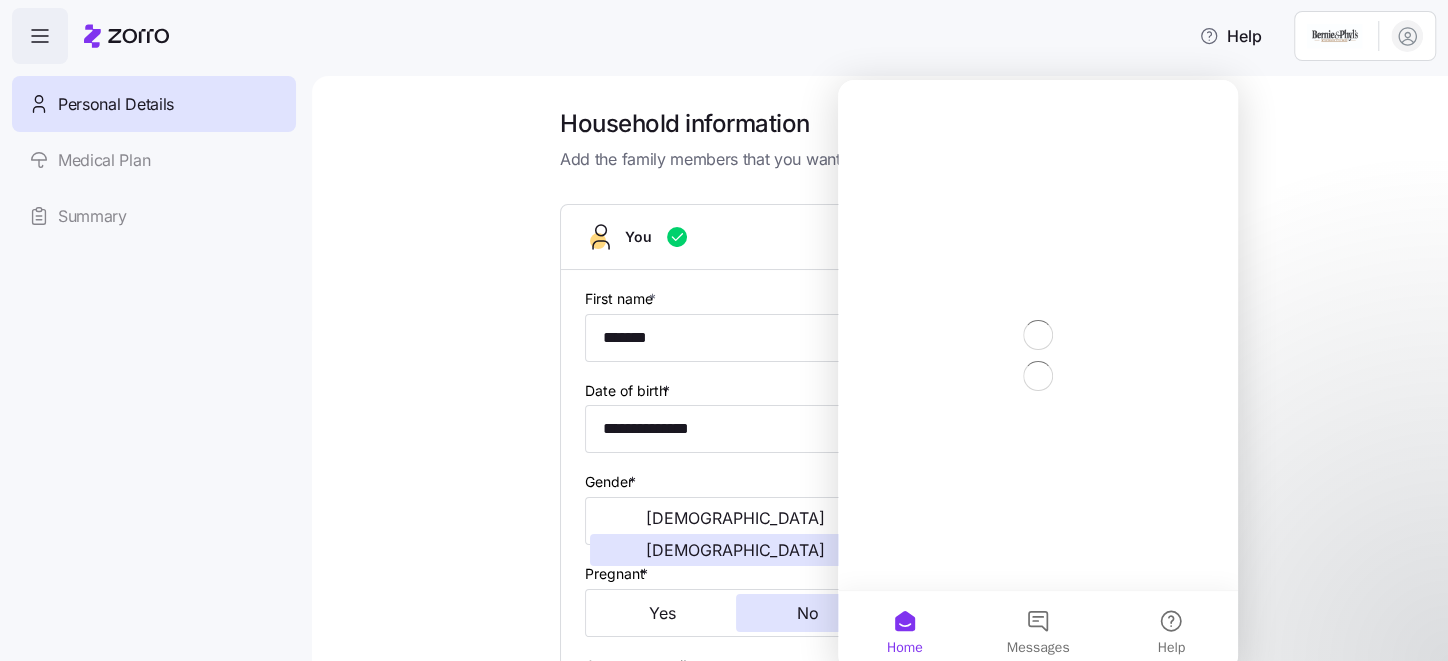 scroll, scrollTop: 0, scrollLeft: 0, axis: both 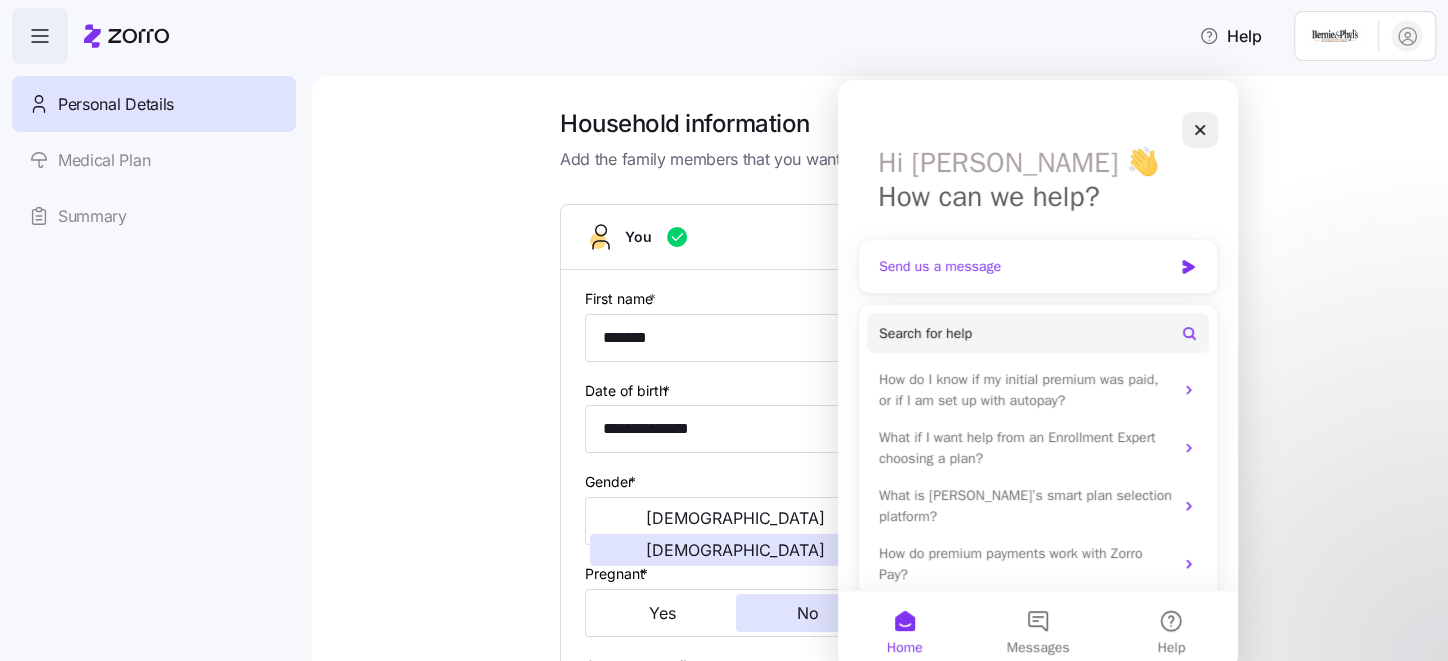 click on "Send us a message" at bounding box center [1025, 266] 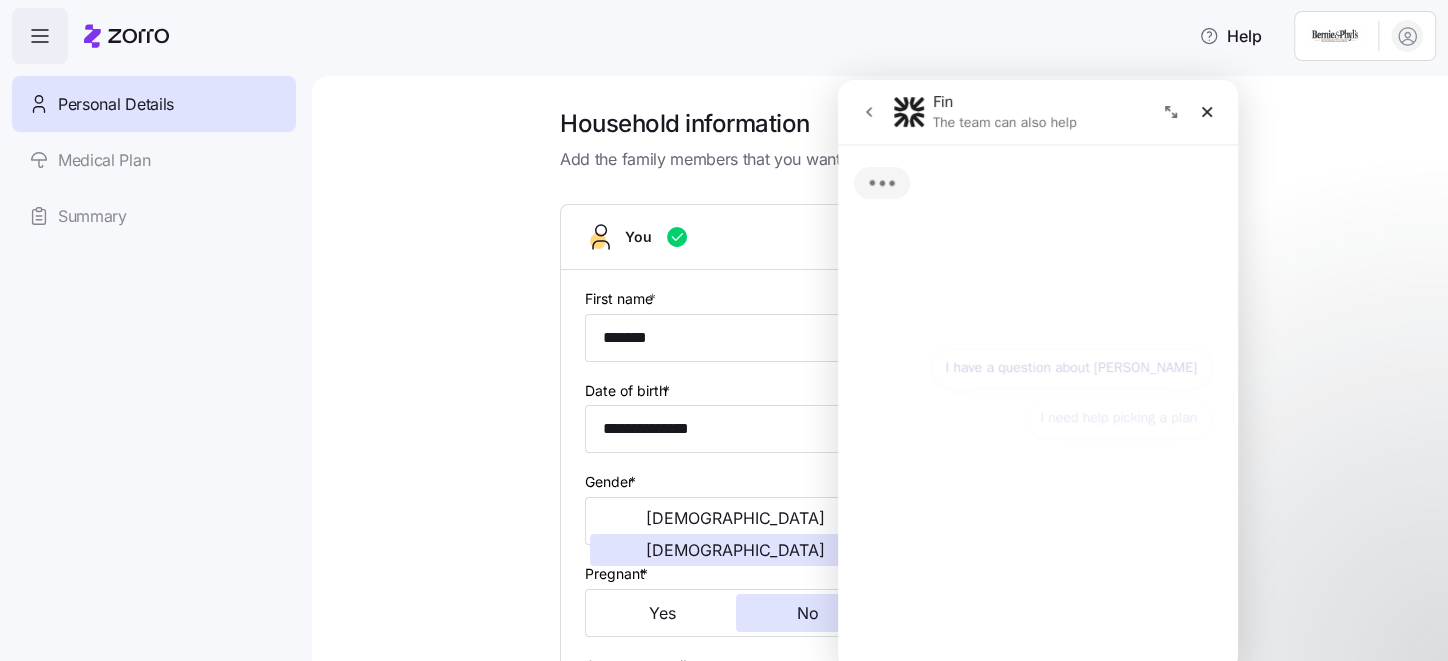 scroll, scrollTop: 0, scrollLeft: 0, axis: both 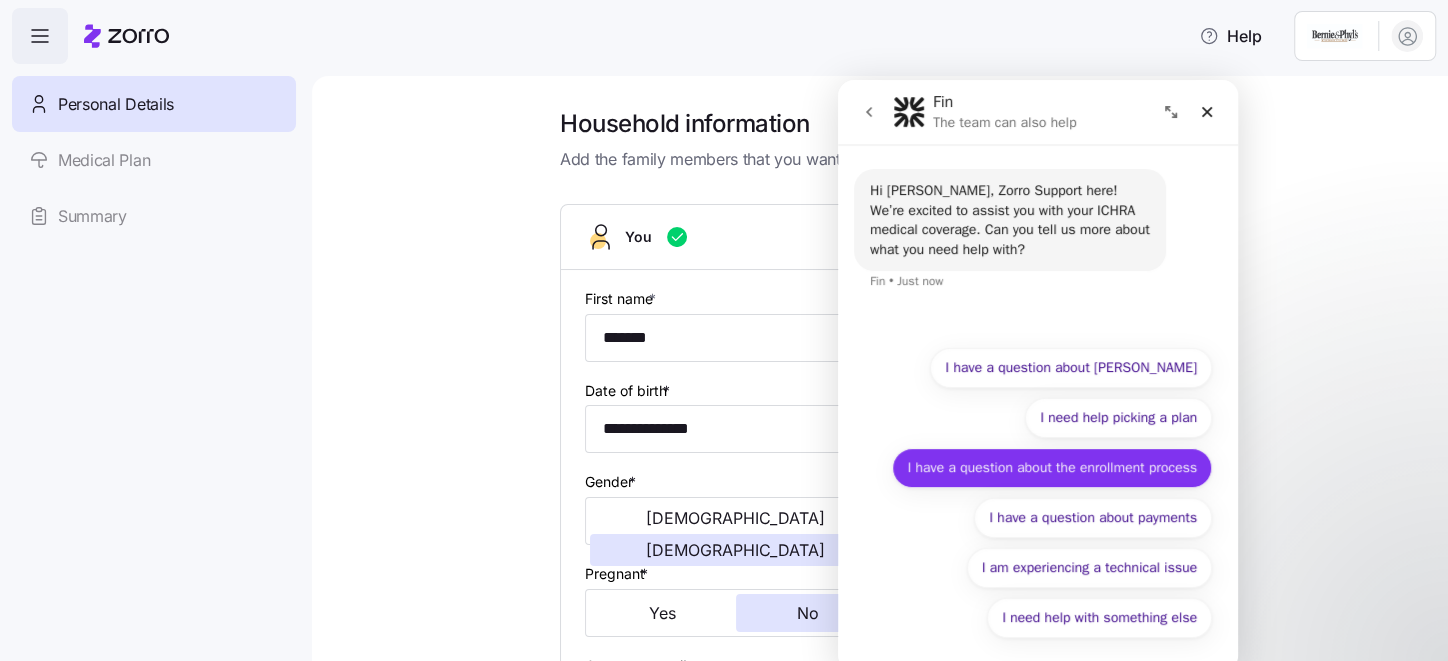 click on "I have a question about the enrollment process" at bounding box center (1052, 468) 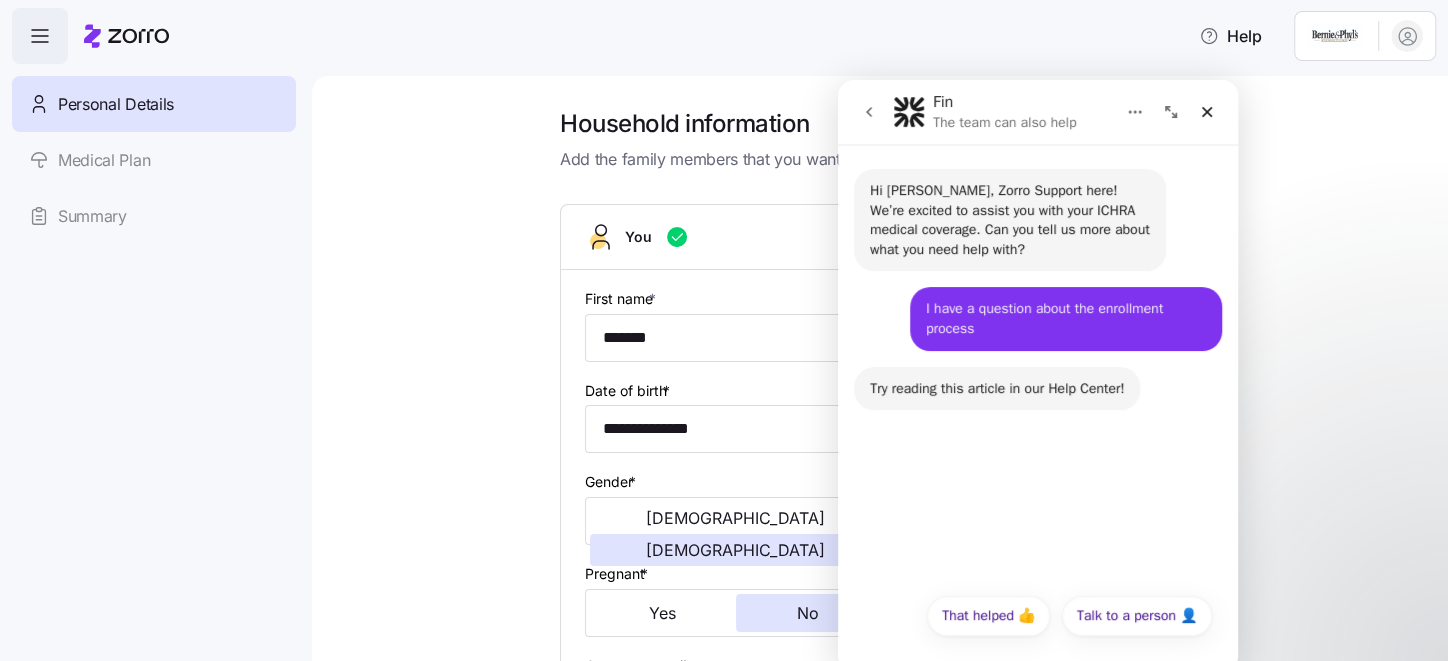 click on "I have a question about the enrollment process" at bounding box center [1066, 318] 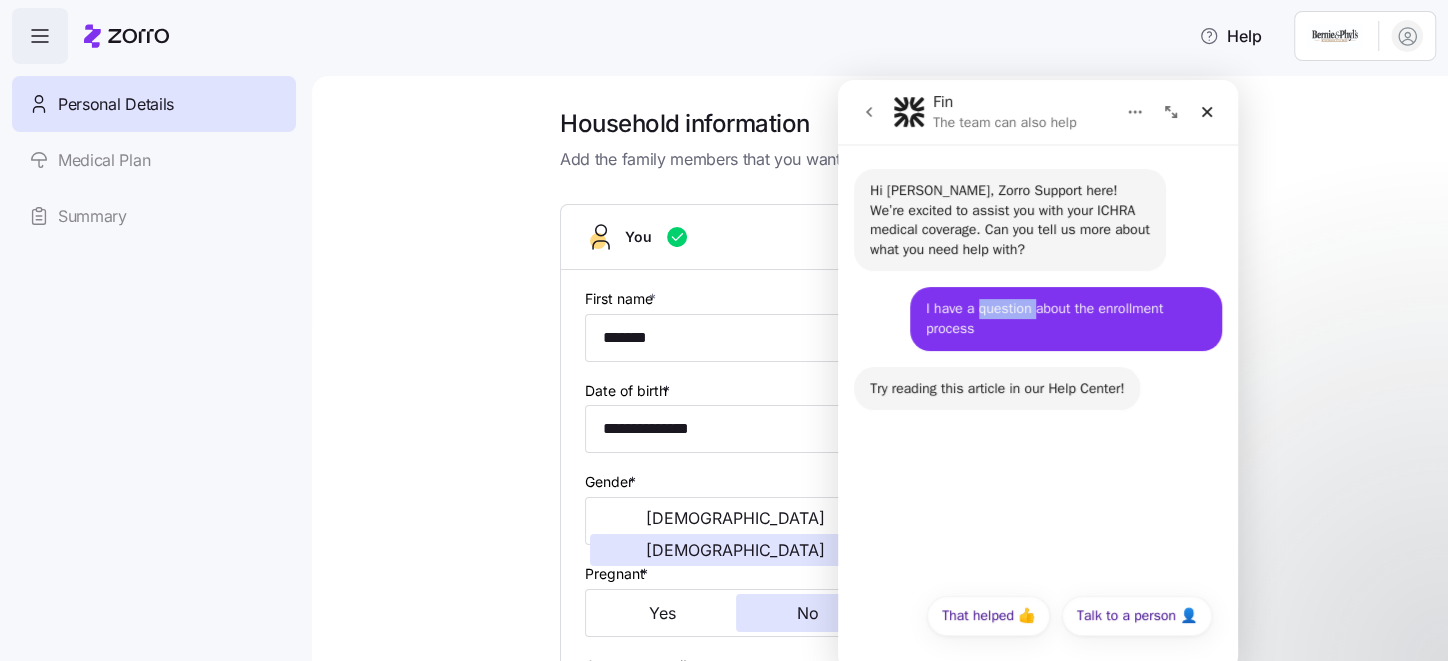 click on "I have a question about the enrollment process" at bounding box center [1066, 318] 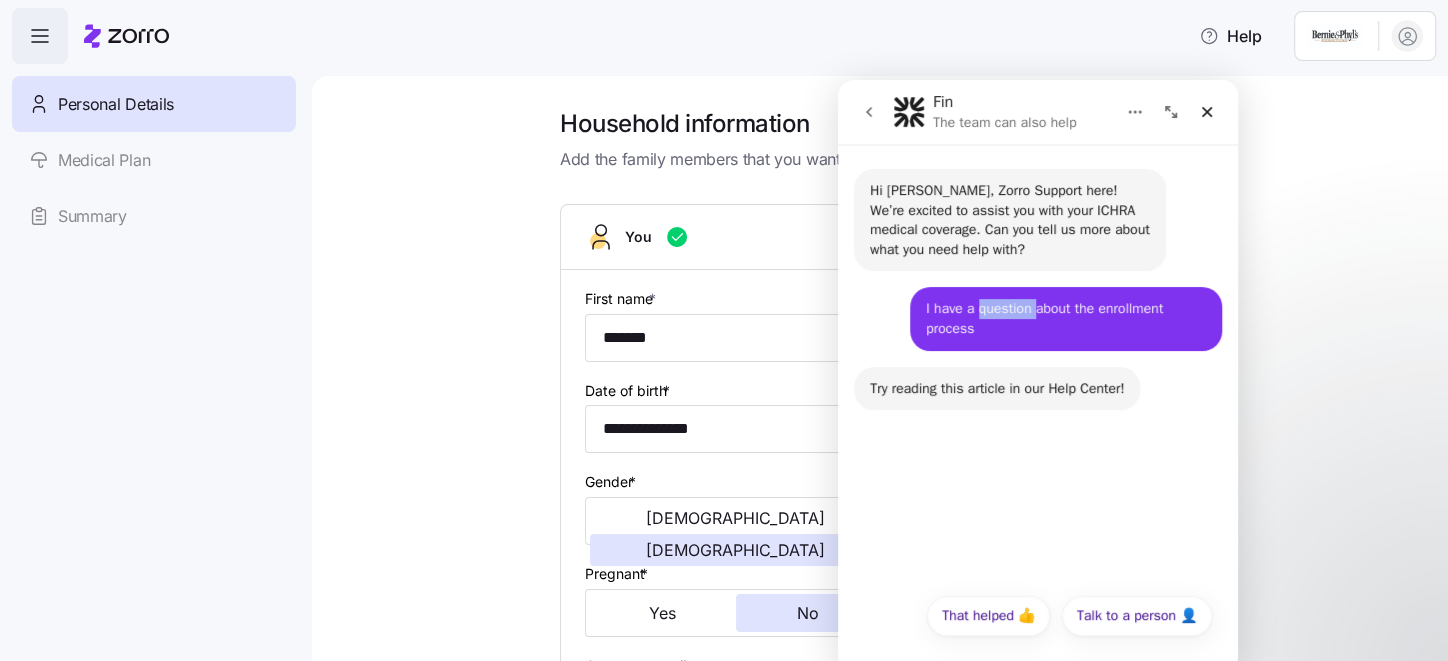 click 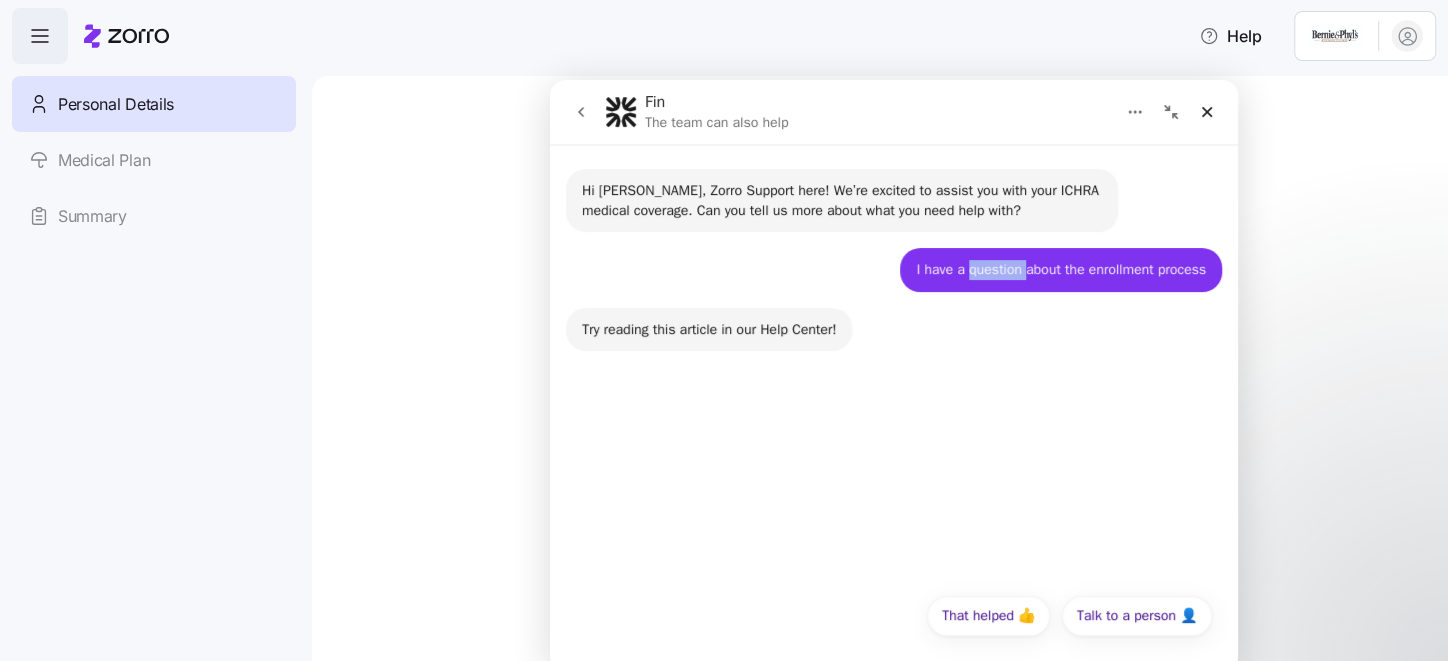 click 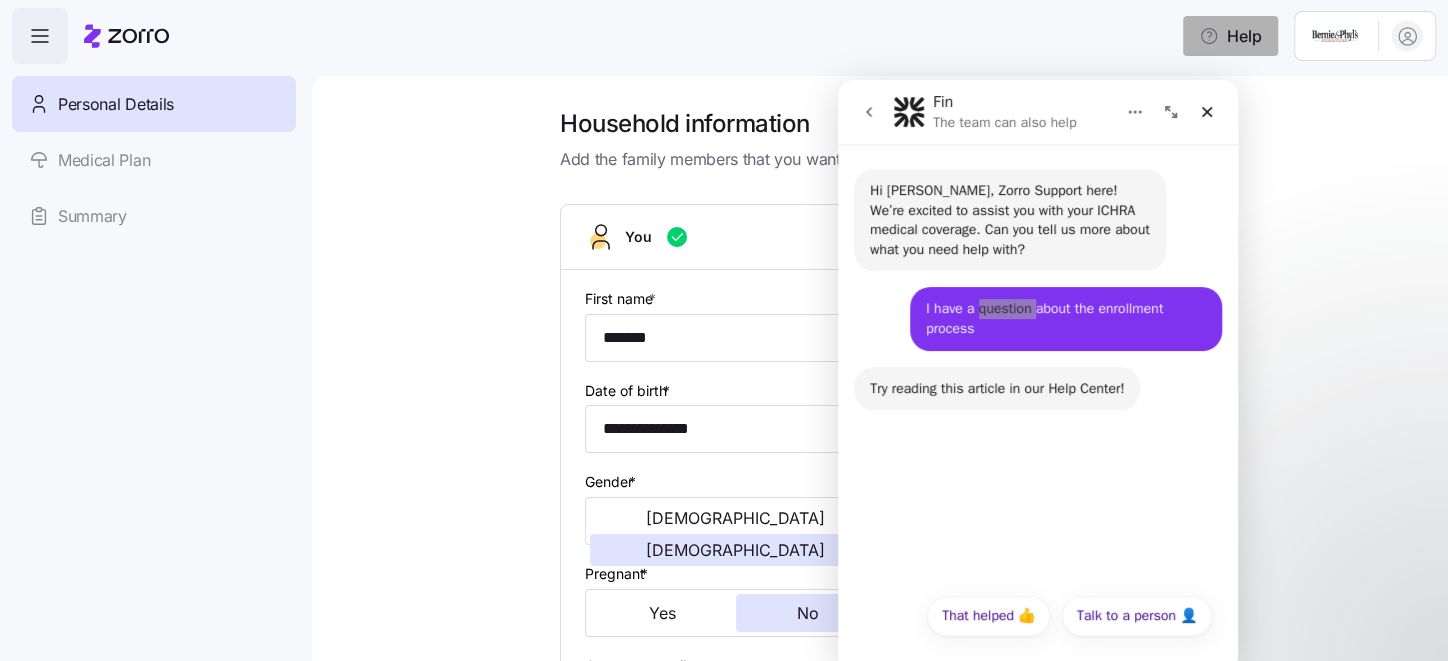 click on "Help" at bounding box center [1230, 36] 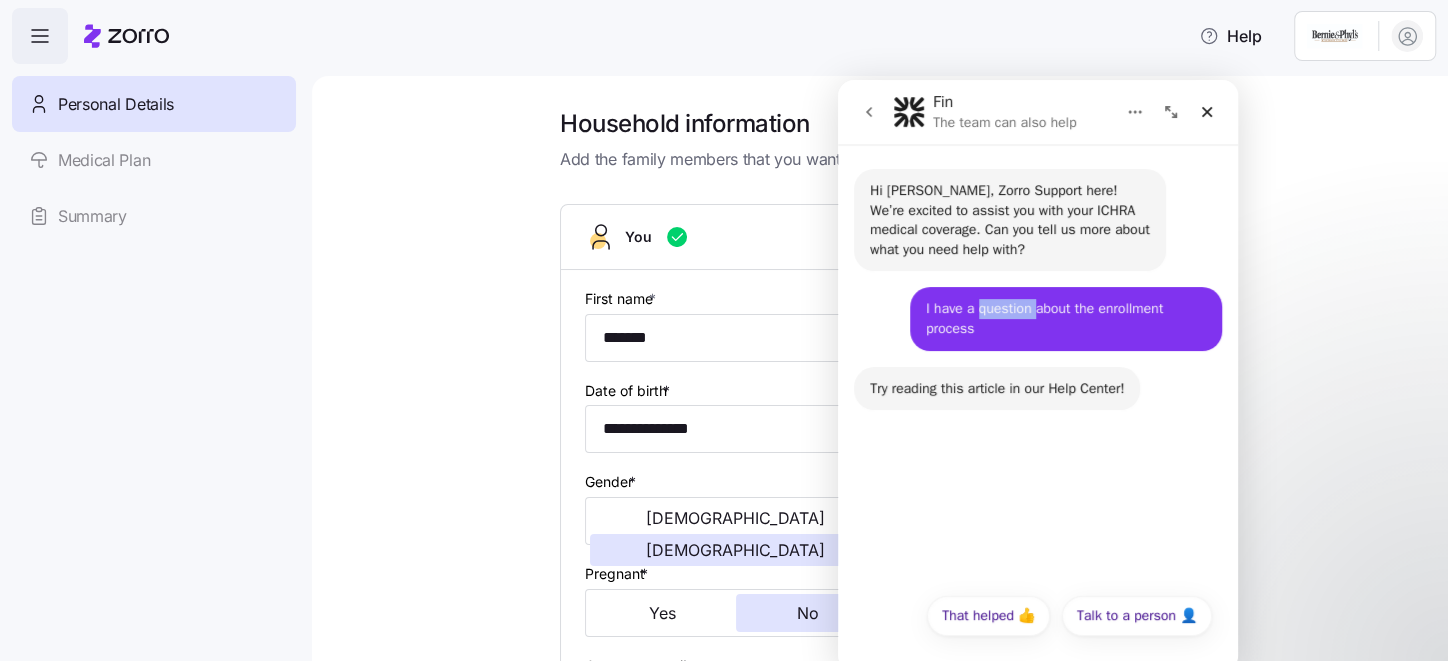 click 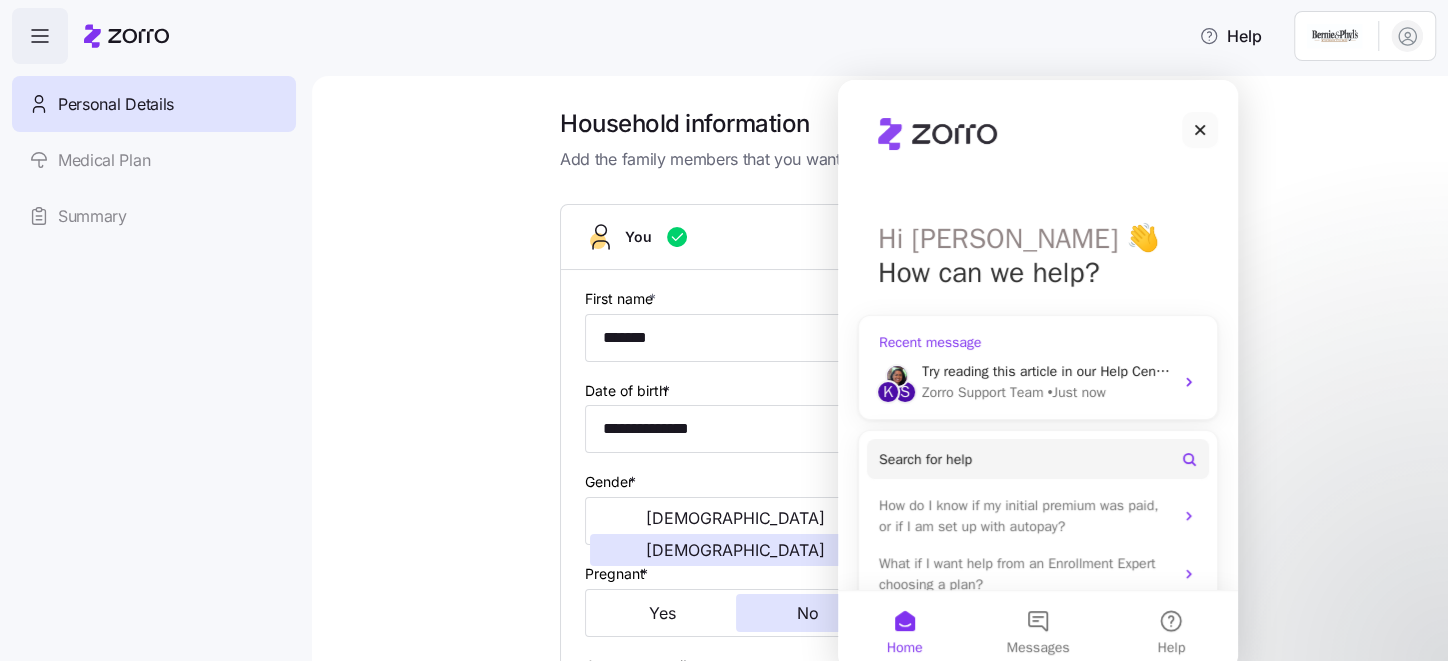 scroll, scrollTop: 100, scrollLeft: 0, axis: vertical 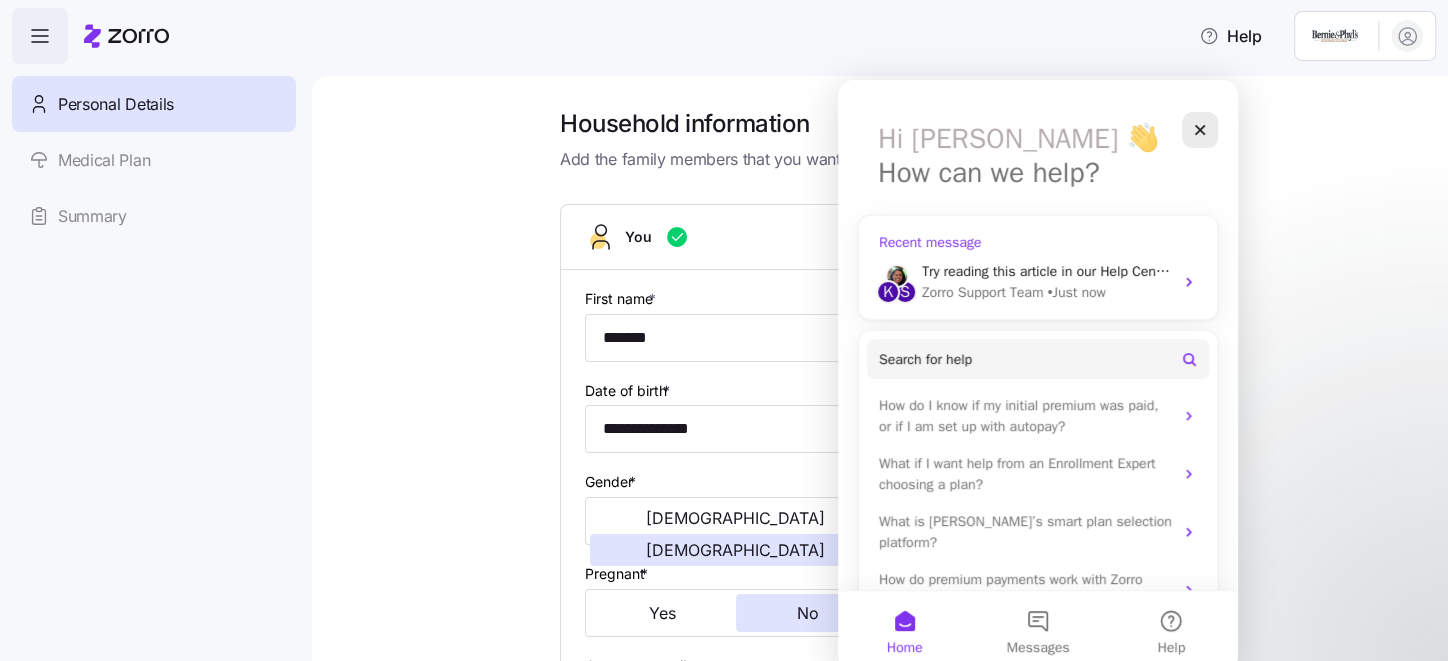 click on "Try reading this article in our Help Center!" at bounding box center [1049, 271] 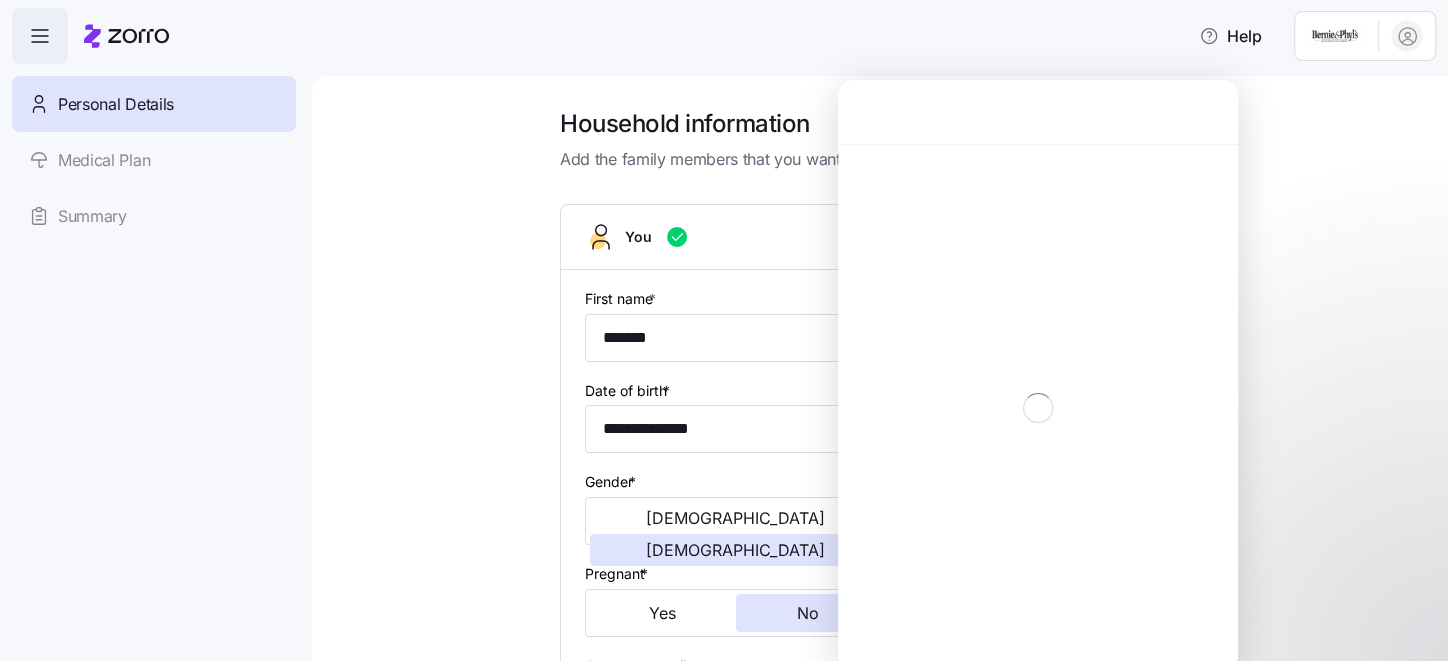 scroll, scrollTop: 0, scrollLeft: 0, axis: both 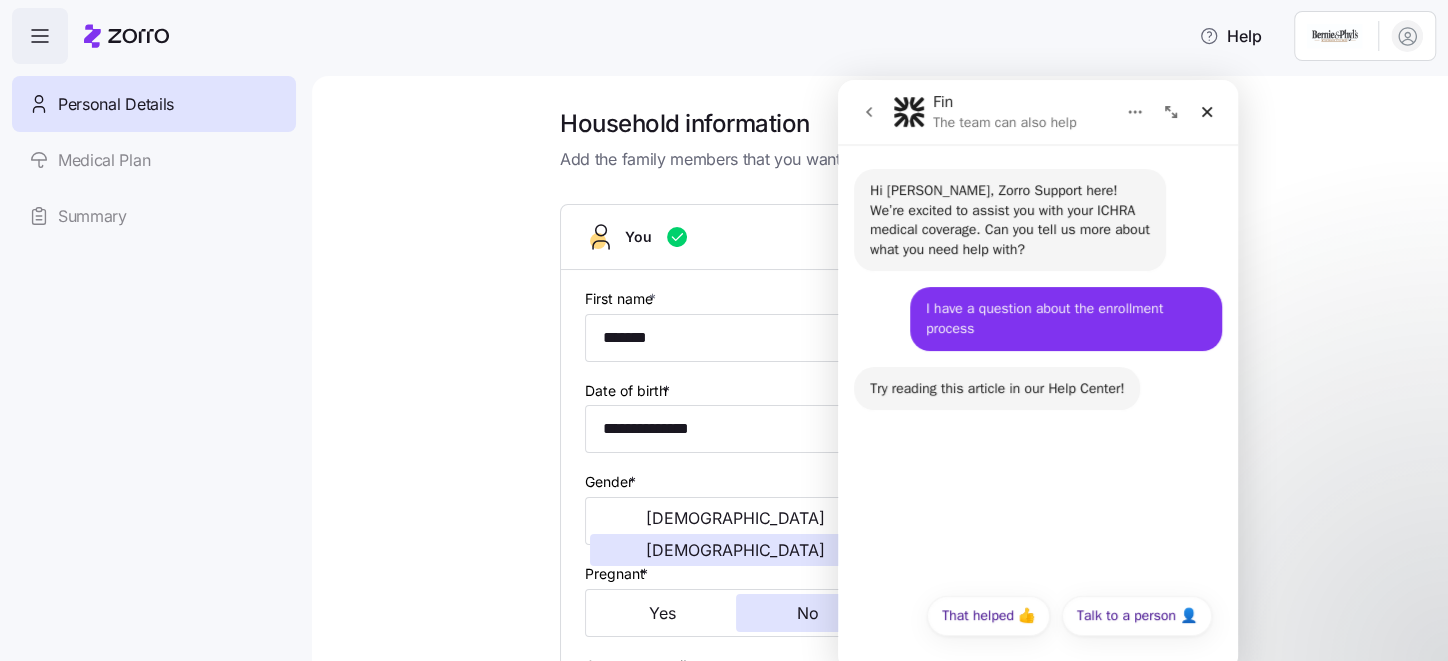 click on "I have a question about the enrollment process" at bounding box center (1066, 318) 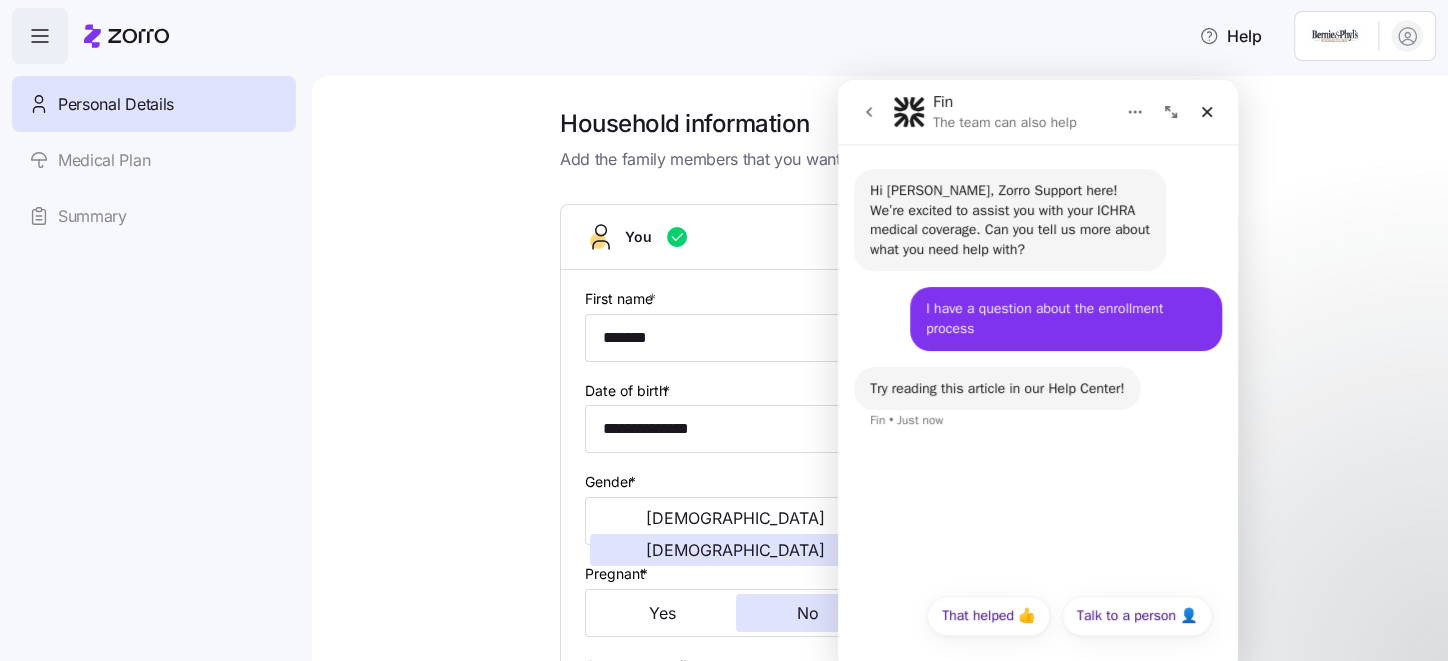 click on "Try reading this article in our Help Center!" at bounding box center [997, 389] 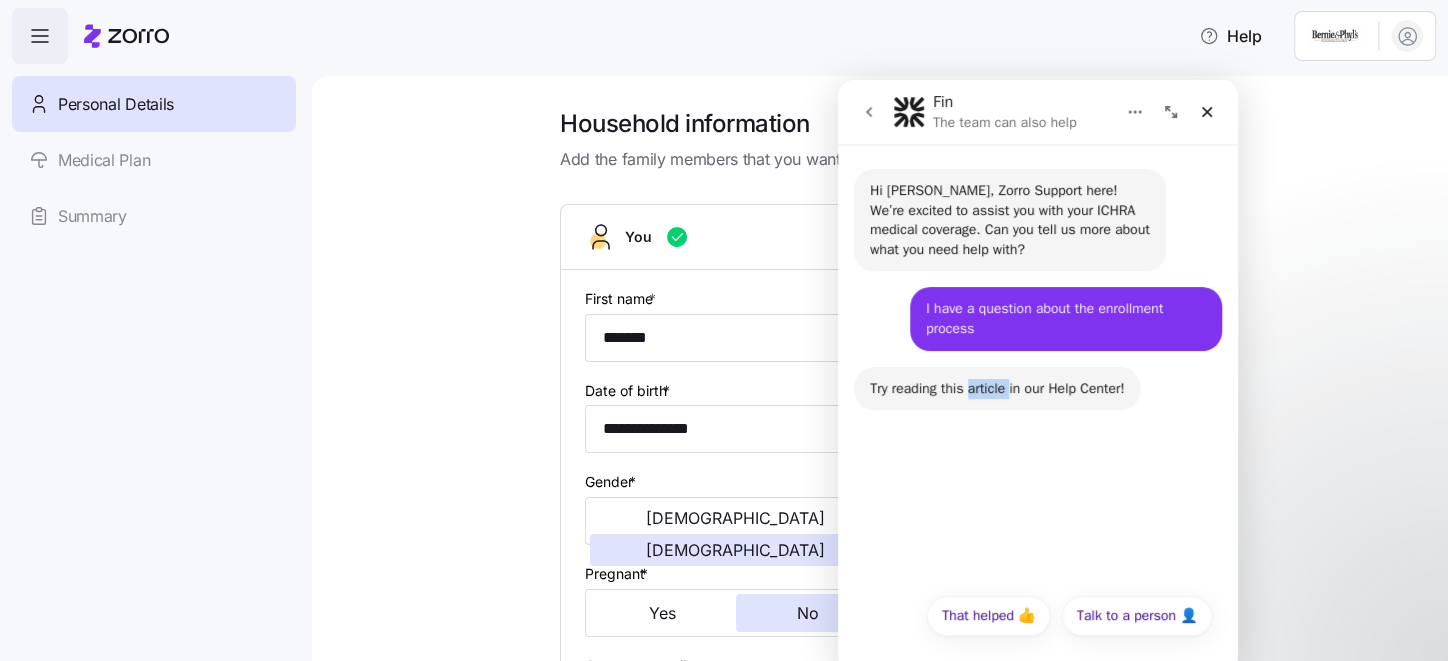 click on "Try reading this article in our Help Center!" at bounding box center (997, 389) 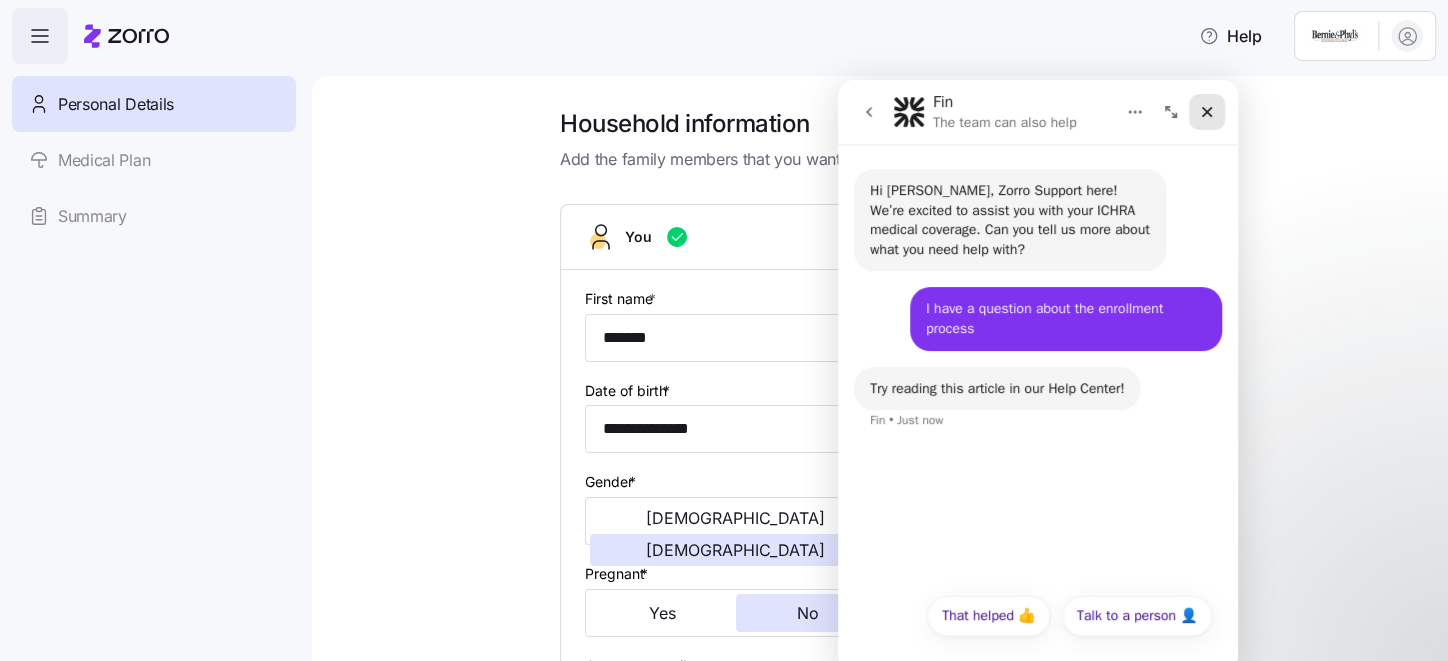 click 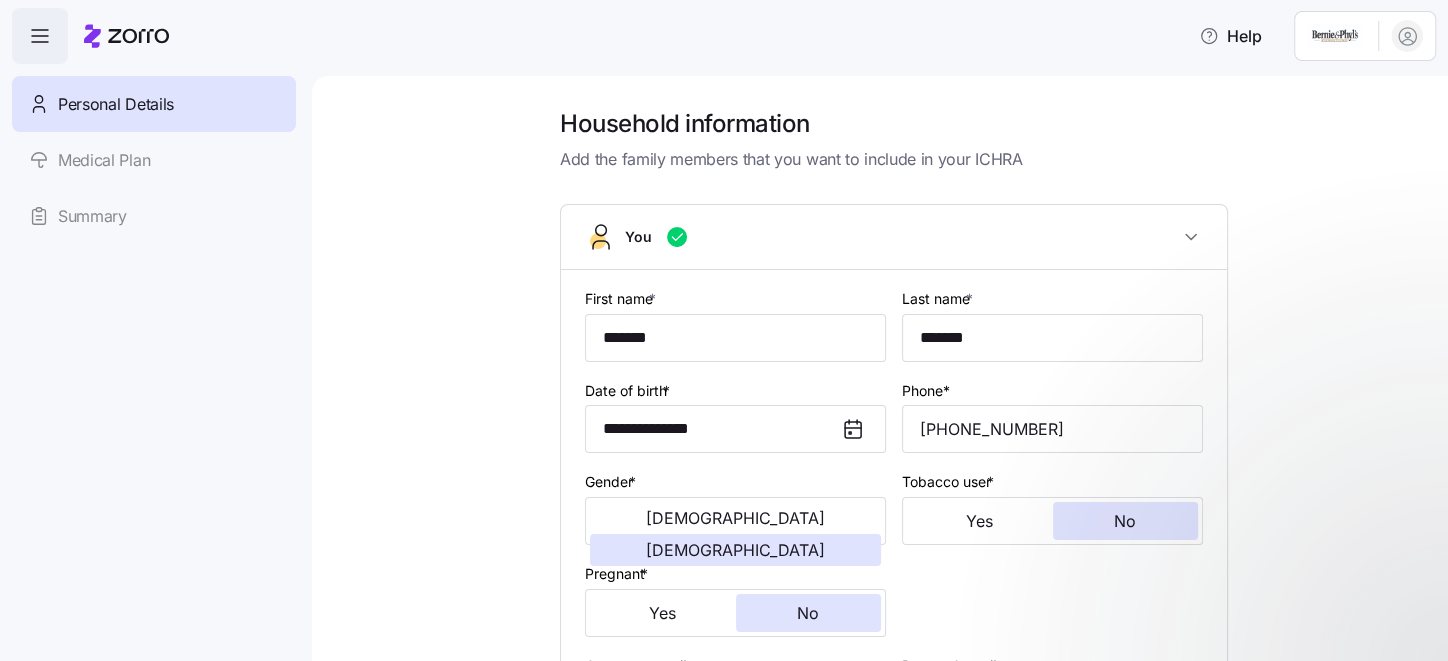 scroll, scrollTop: 0, scrollLeft: 0, axis: both 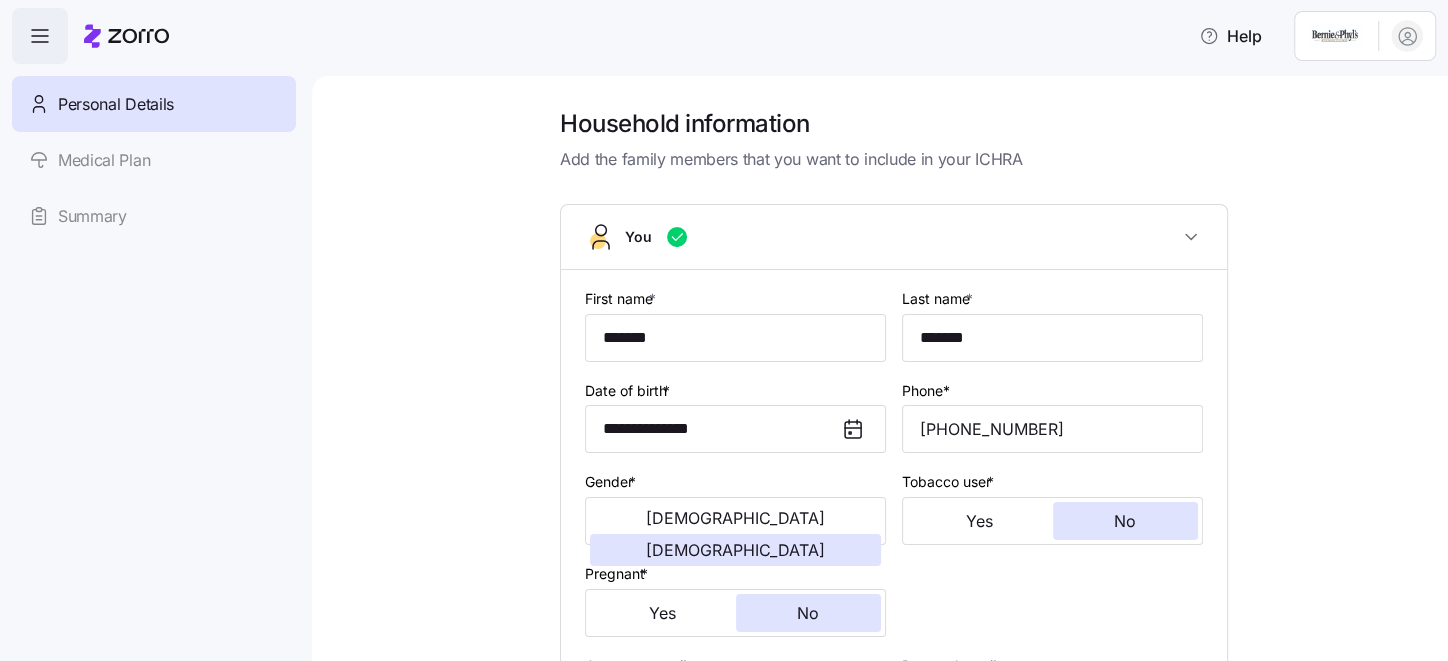 click 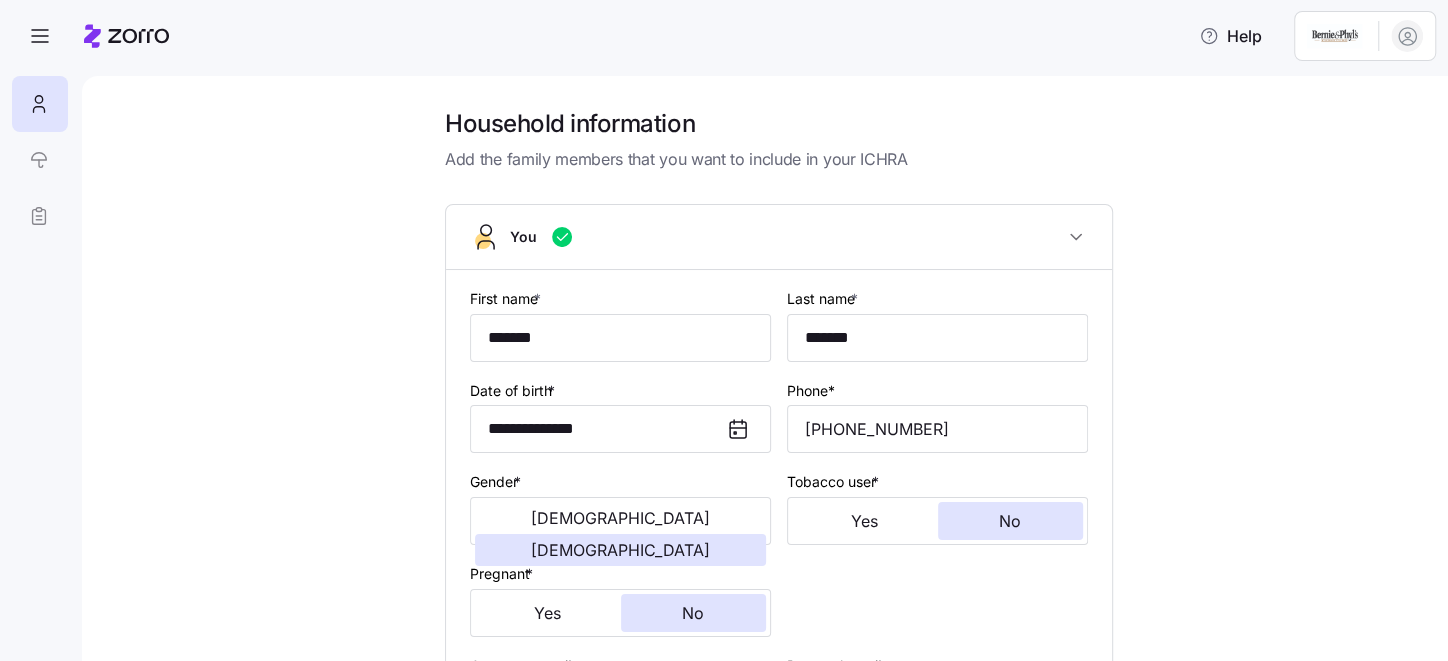click at bounding box center (39, 160) 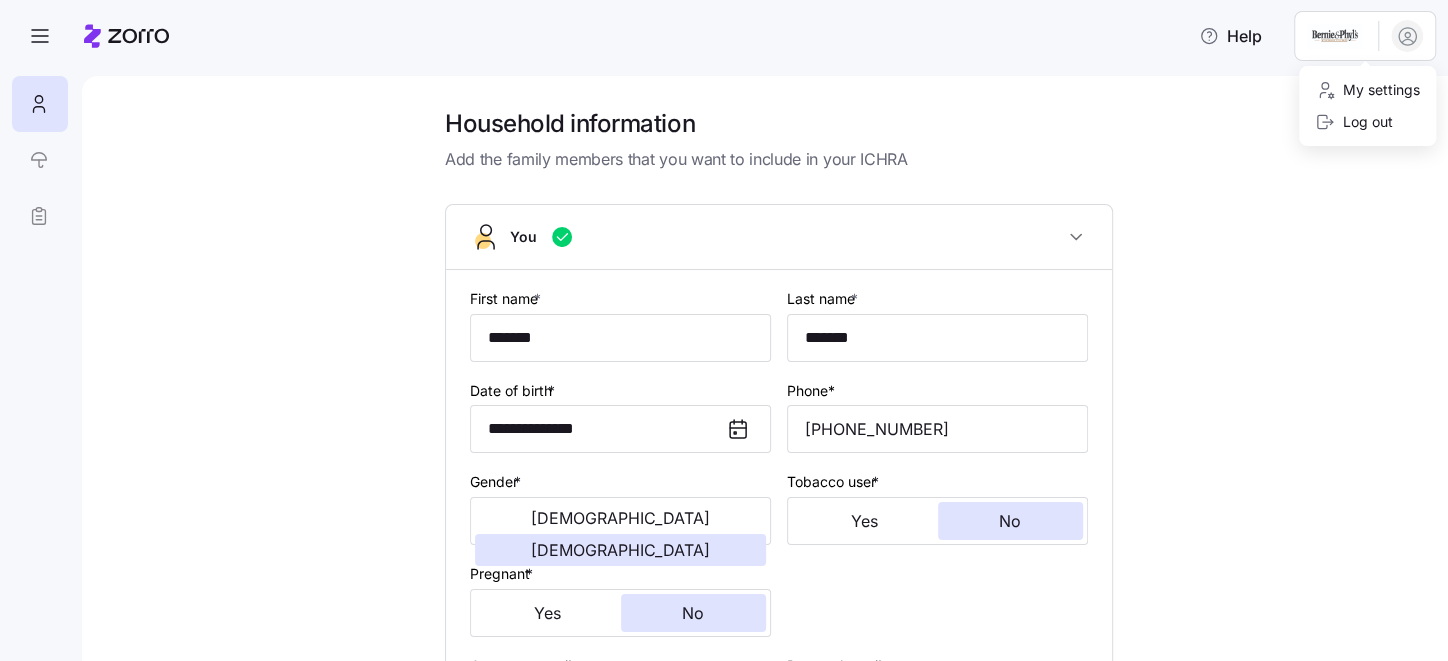 click on "**********" at bounding box center [724, 324] 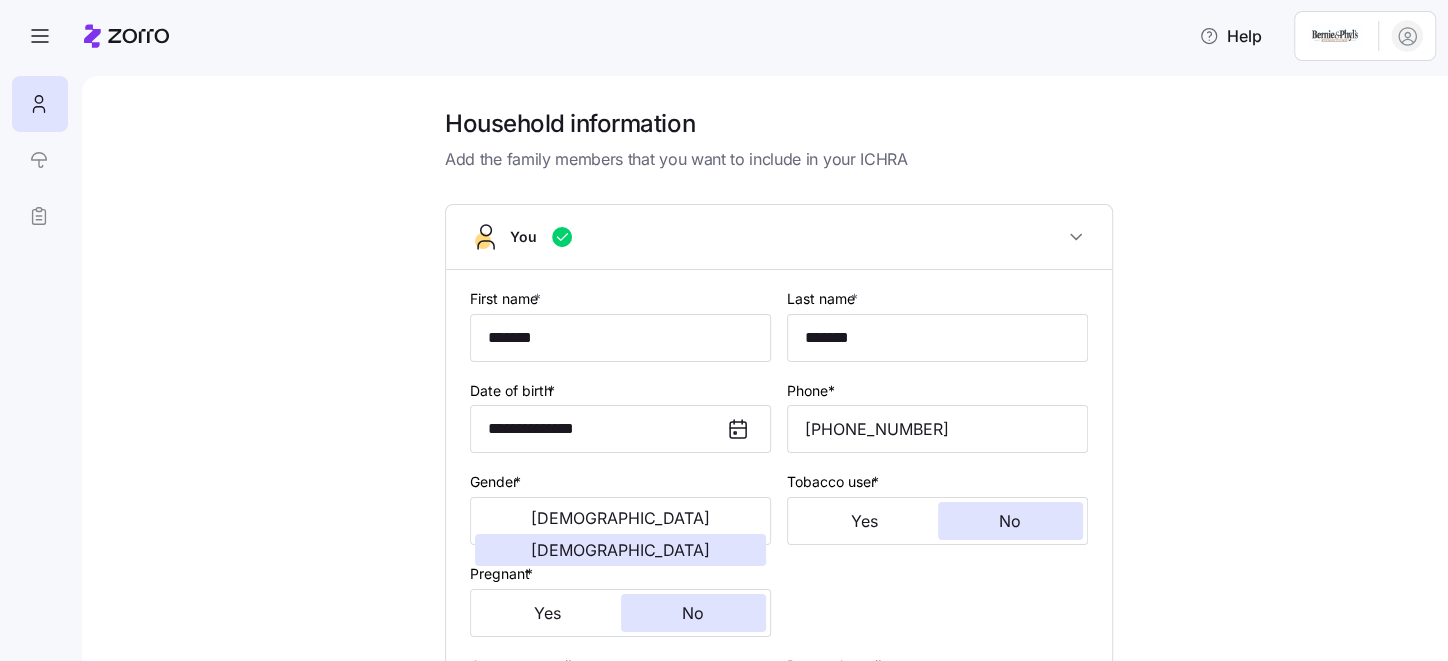 click on "**********" at bounding box center (724, 324) 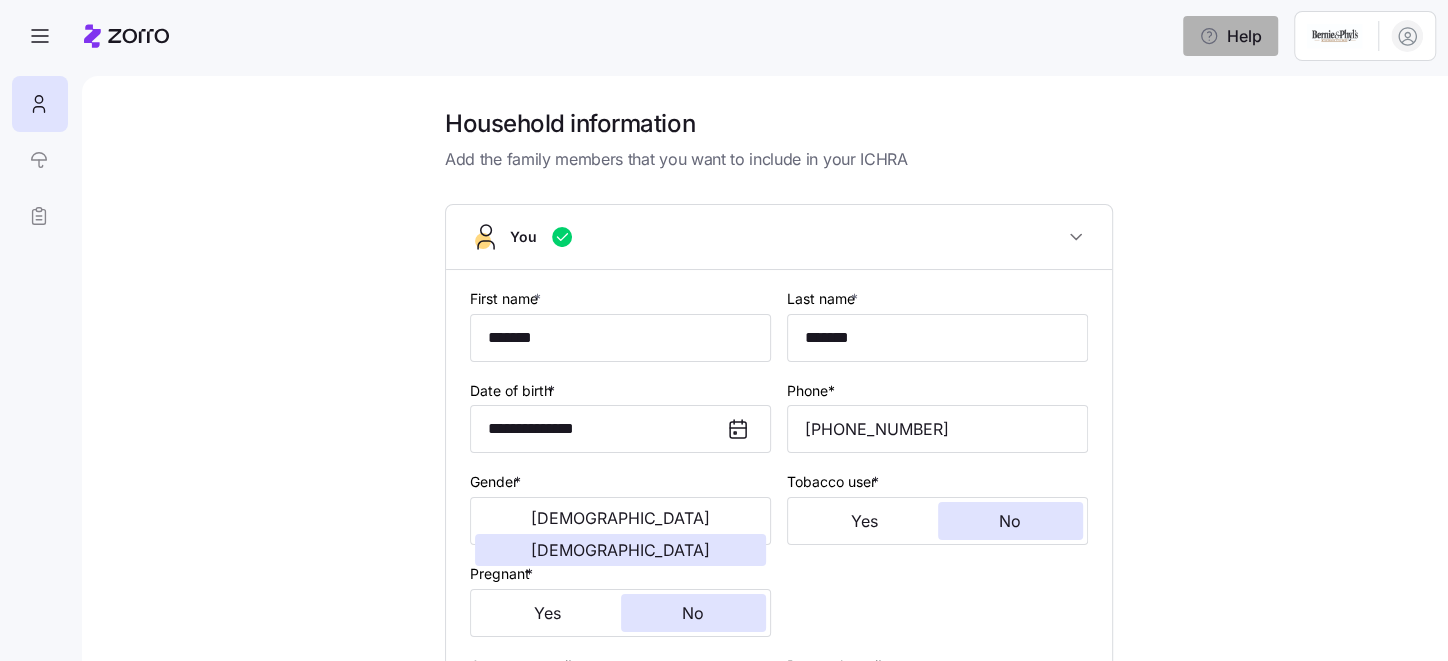 click on "Help" at bounding box center [1230, 36] 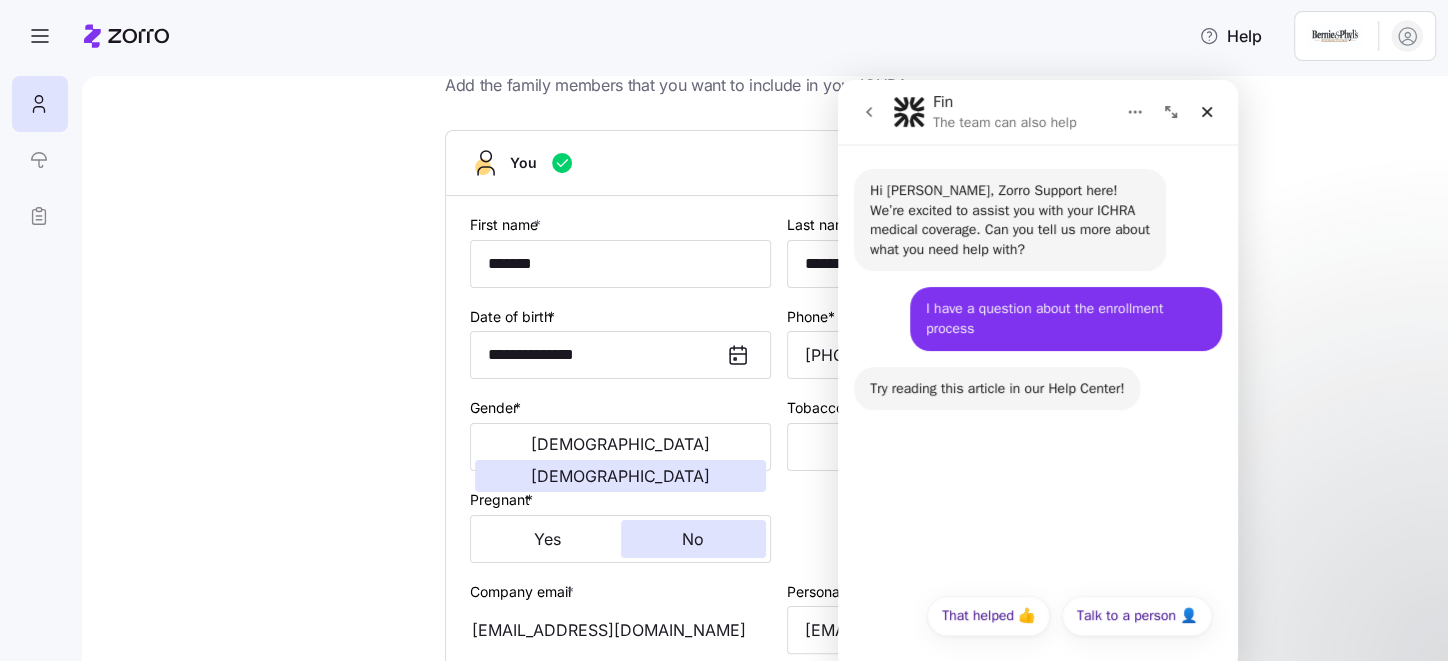 scroll, scrollTop: 100, scrollLeft: 0, axis: vertical 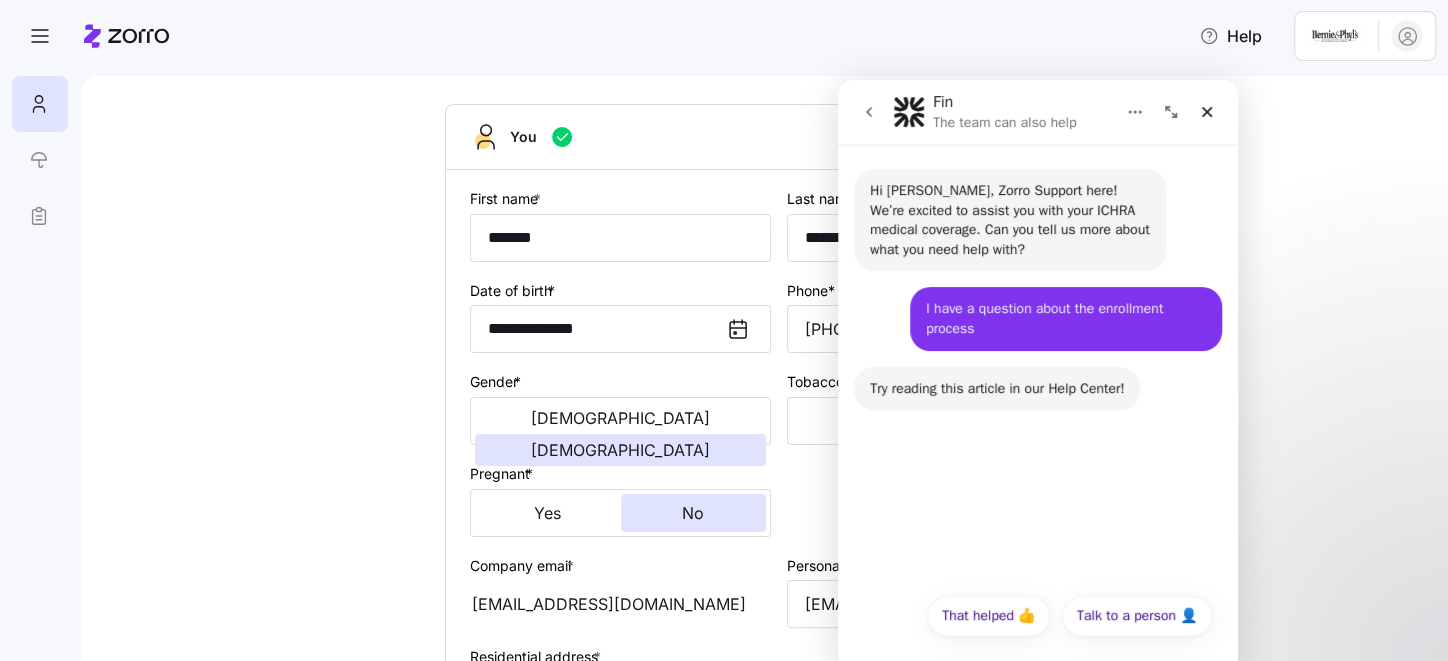 click on "Fin    •   Just now" at bounding box center [906, 426] 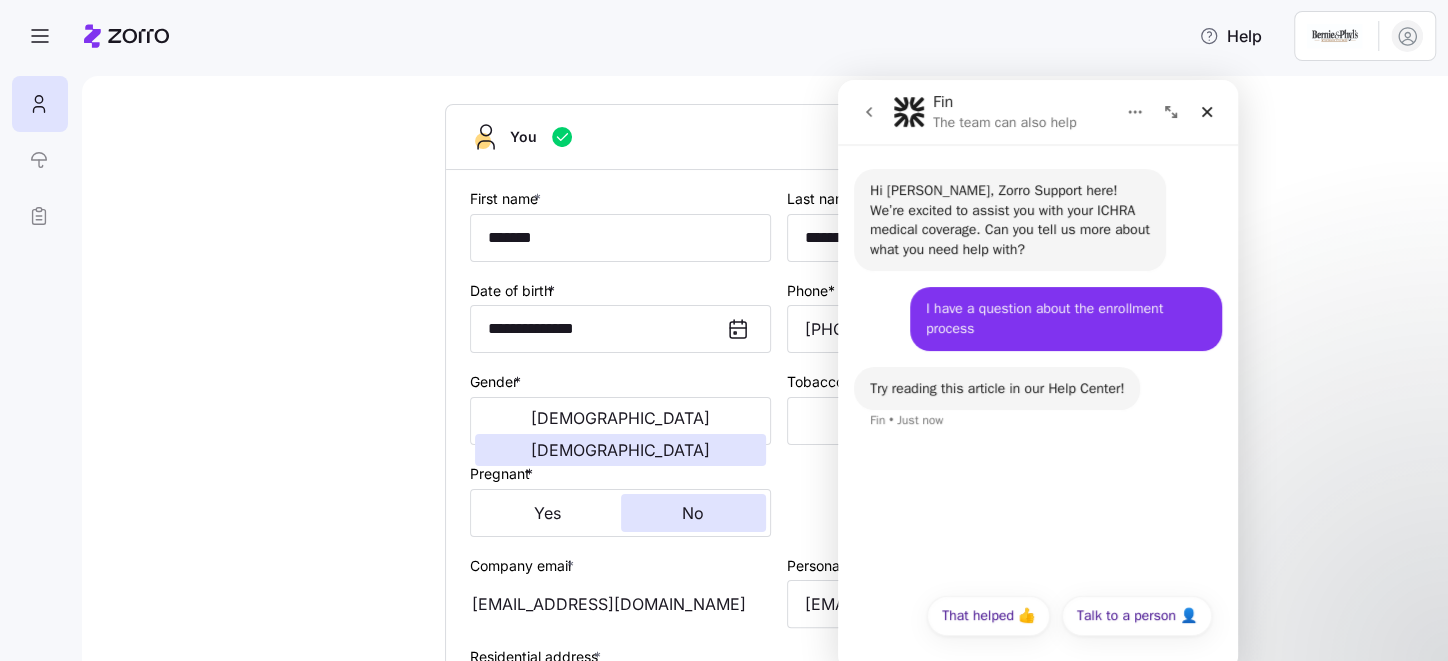 click on "Try reading this article in our Help Center!  Fin    •   Just now" at bounding box center [1038, 411] 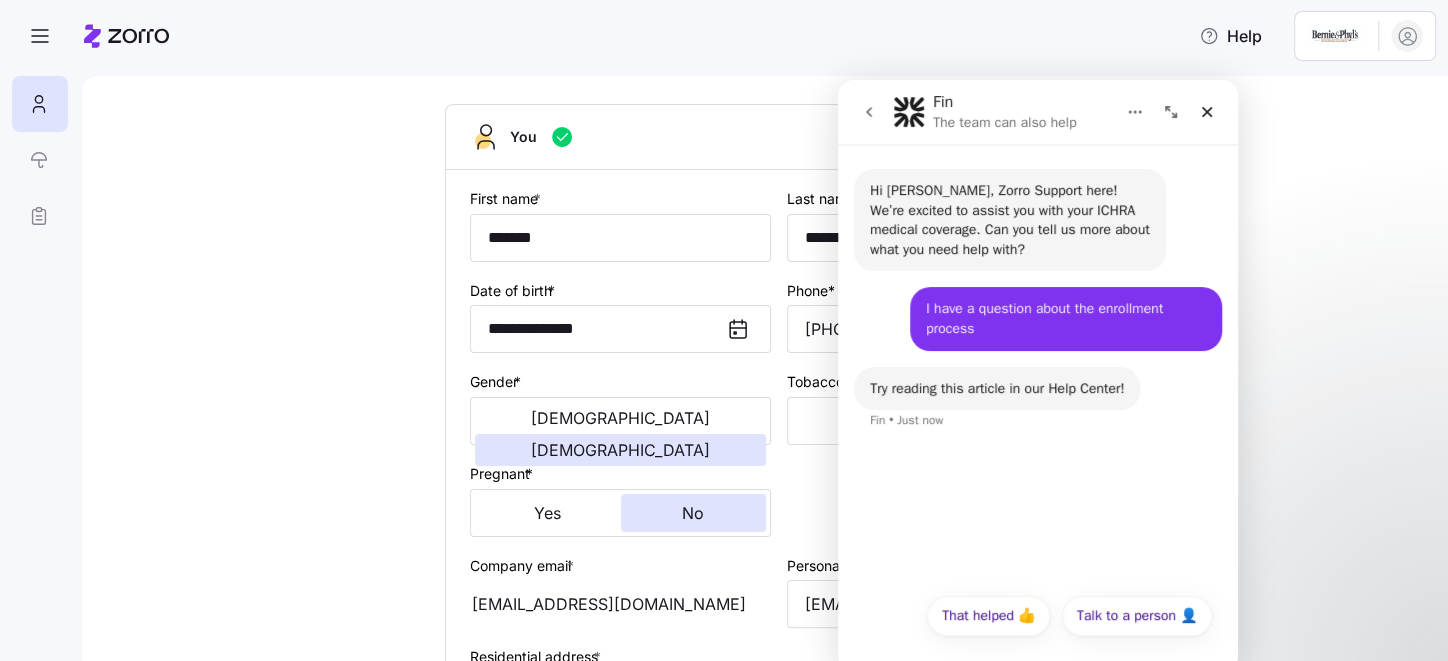 drag, startPoint x: 1087, startPoint y: 603, endPoint x: 1052, endPoint y: 567, distance: 50.20956 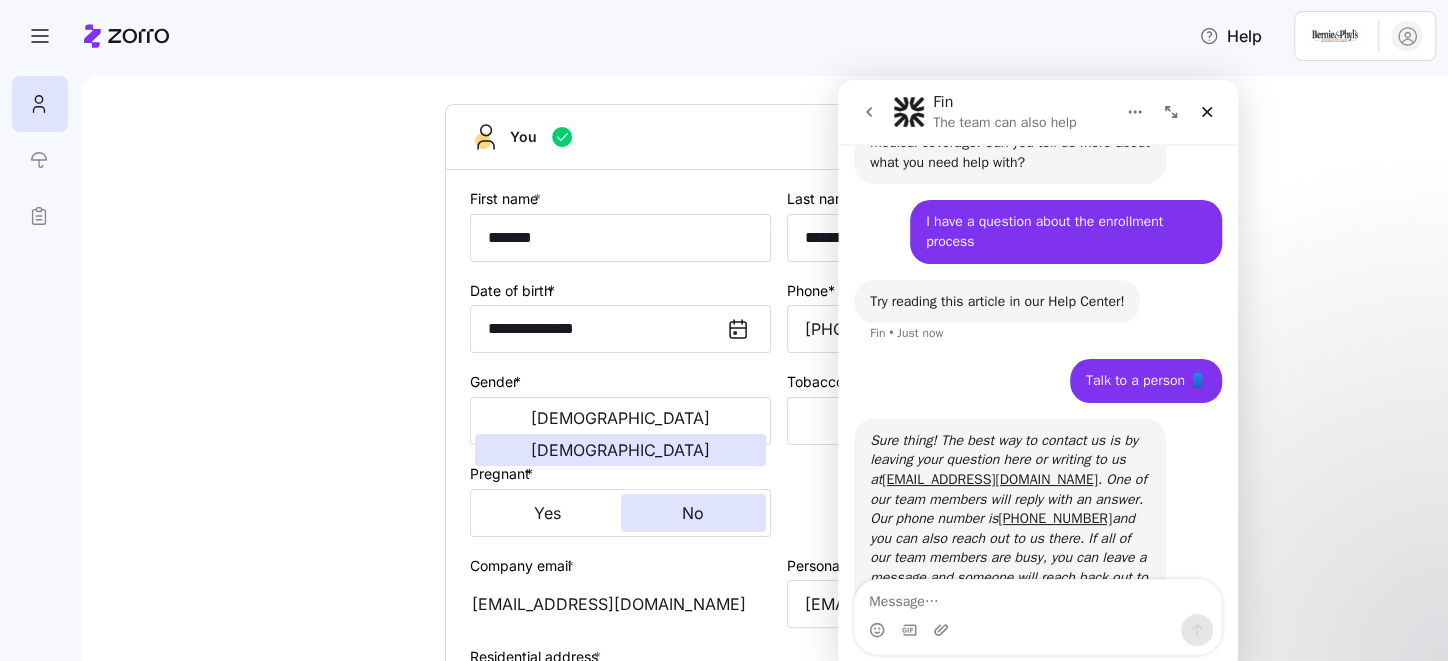 scroll, scrollTop: 148, scrollLeft: 0, axis: vertical 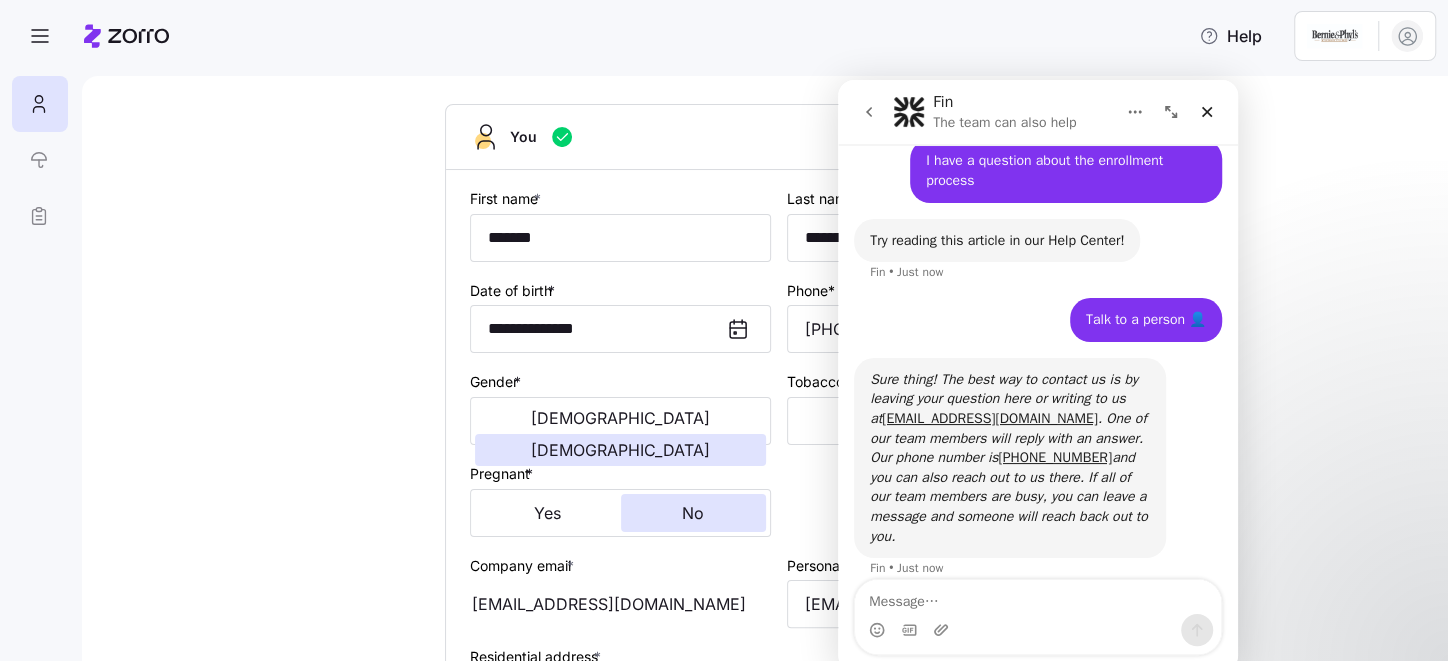 click at bounding box center (1038, 597) 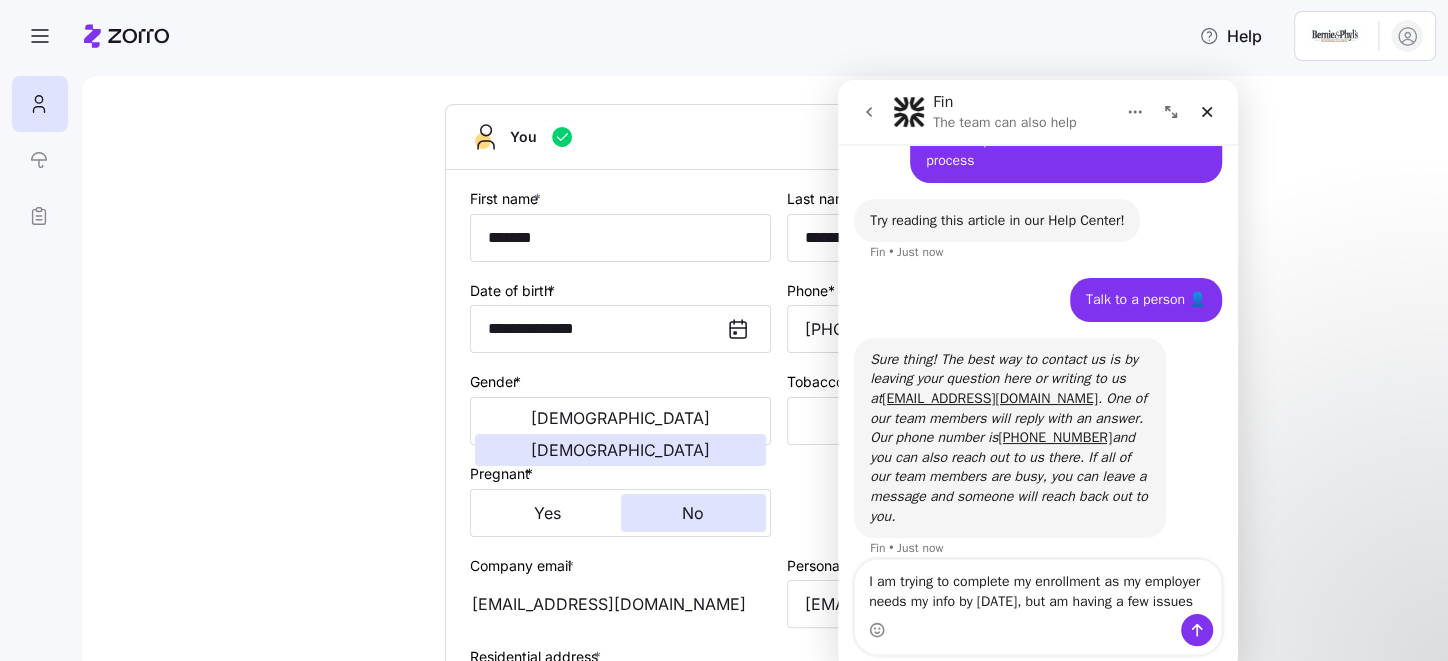 scroll, scrollTop: 188, scrollLeft: 0, axis: vertical 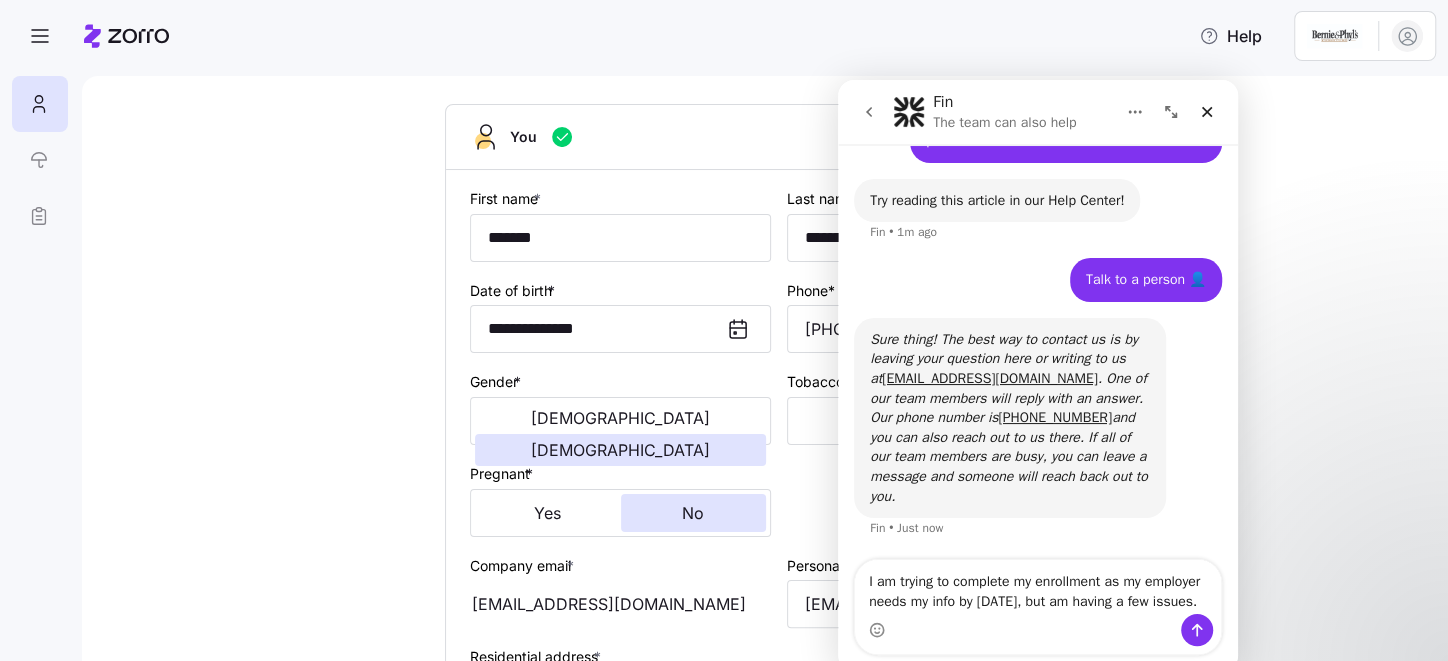 type on "I am trying to complete my enrollment as my employer needs my info by 07/11/2025, but am having a few issues." 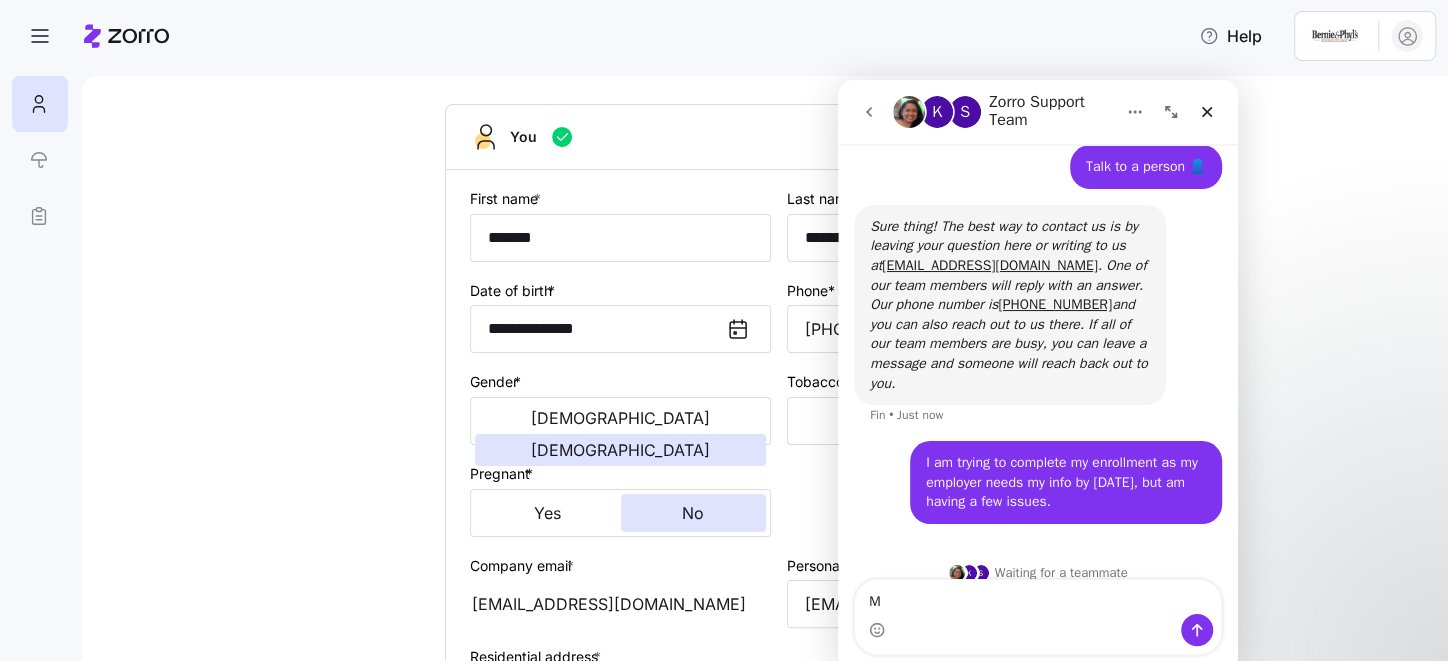 scroll, scrollTop: 302, scrollLeft: 0, axis: vertical 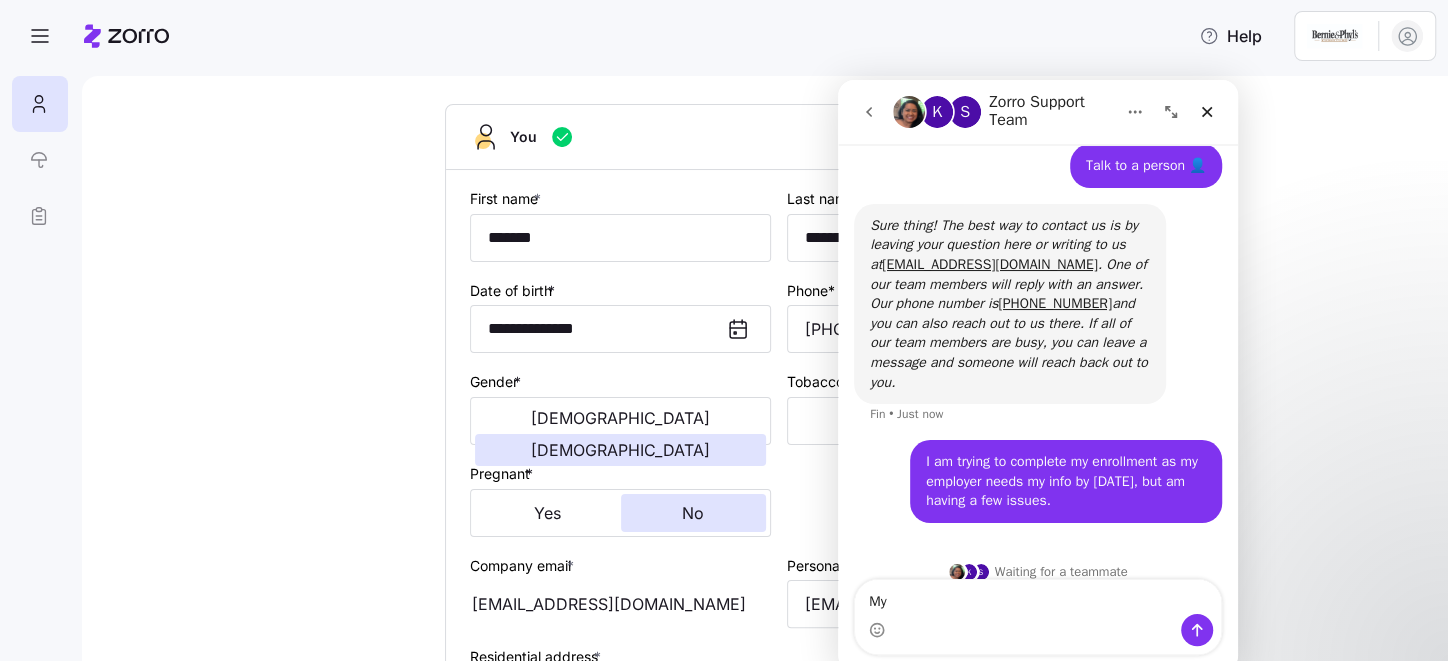 type on "M" 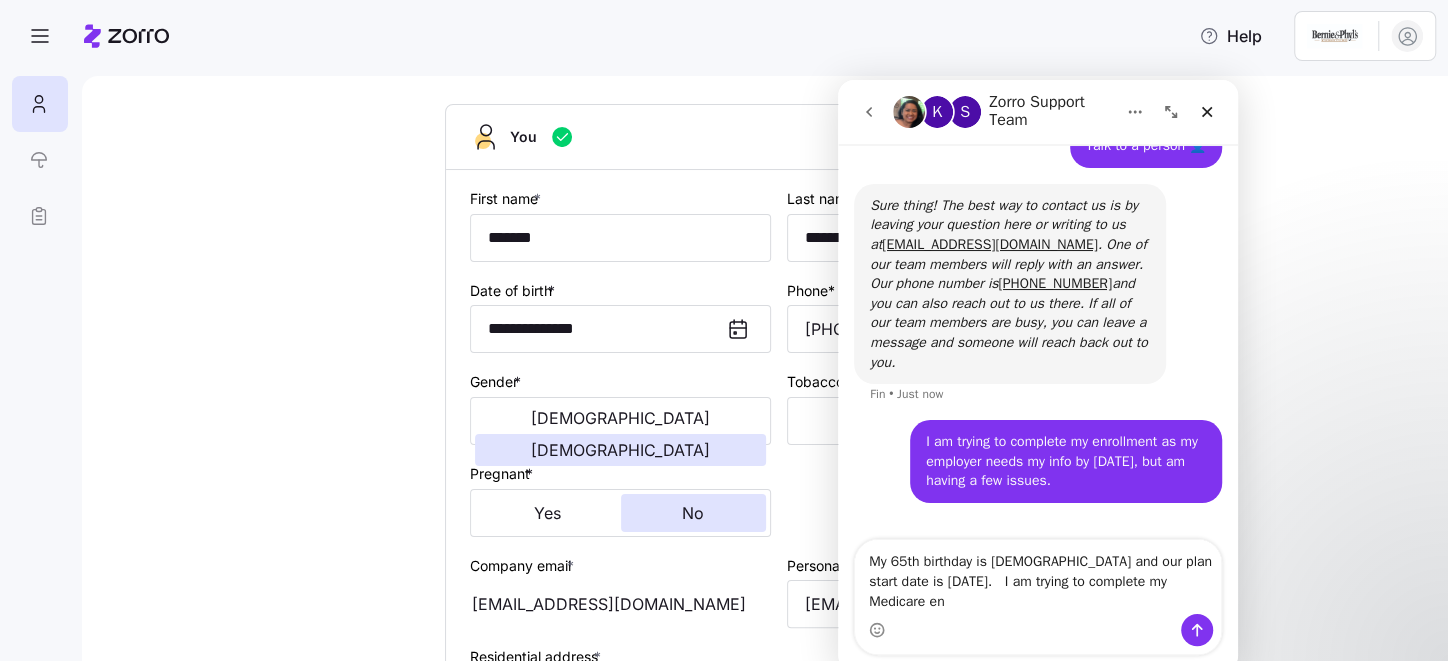 scroll, scrollTop: 343, scrollLeft: 0, axis: vertical 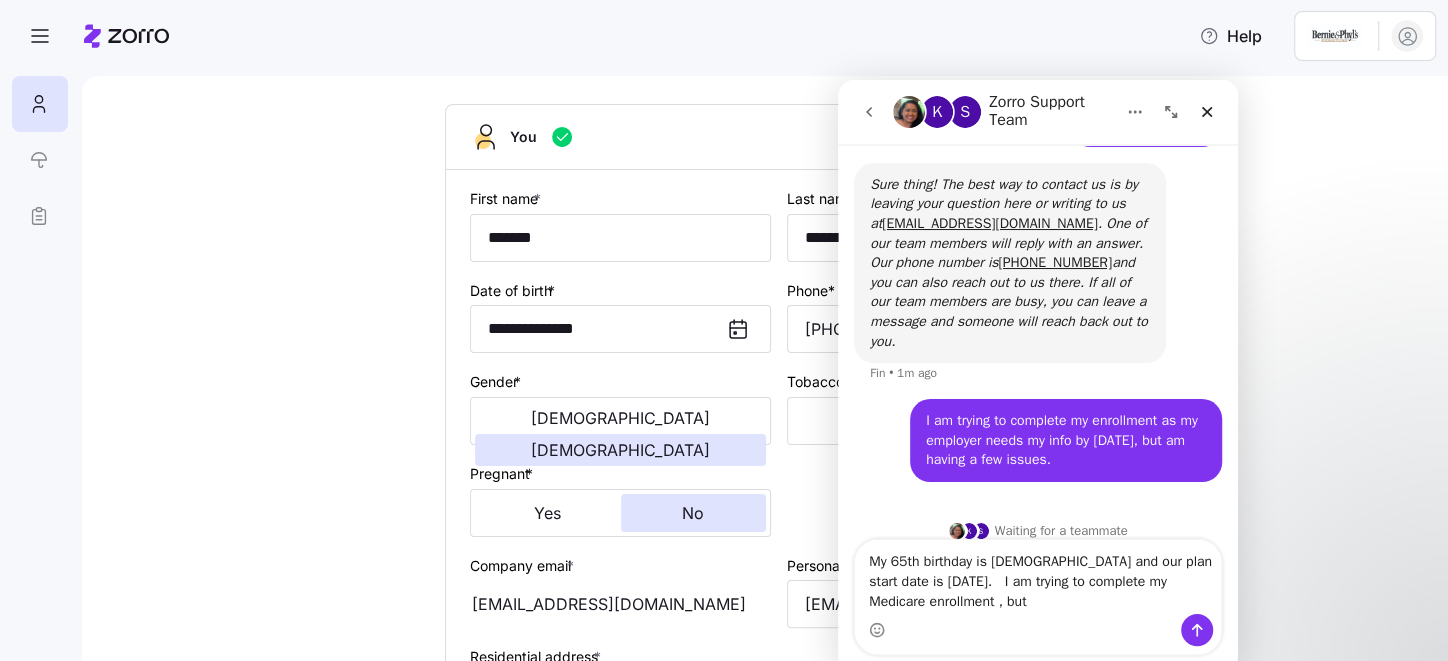 type on "My 65th birthday is 08/01/2025 and our plan start date is 08/01/2025.   I am trying to complete my Medicare enrollment , but" 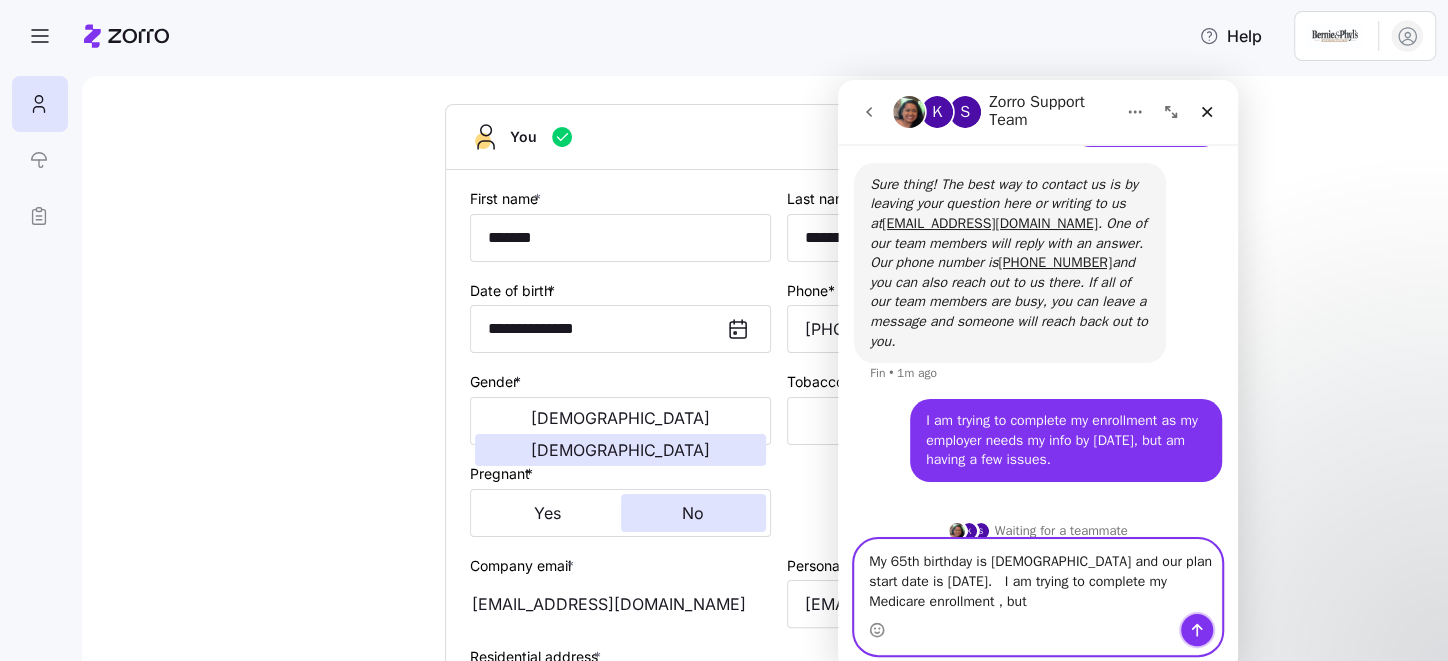 click 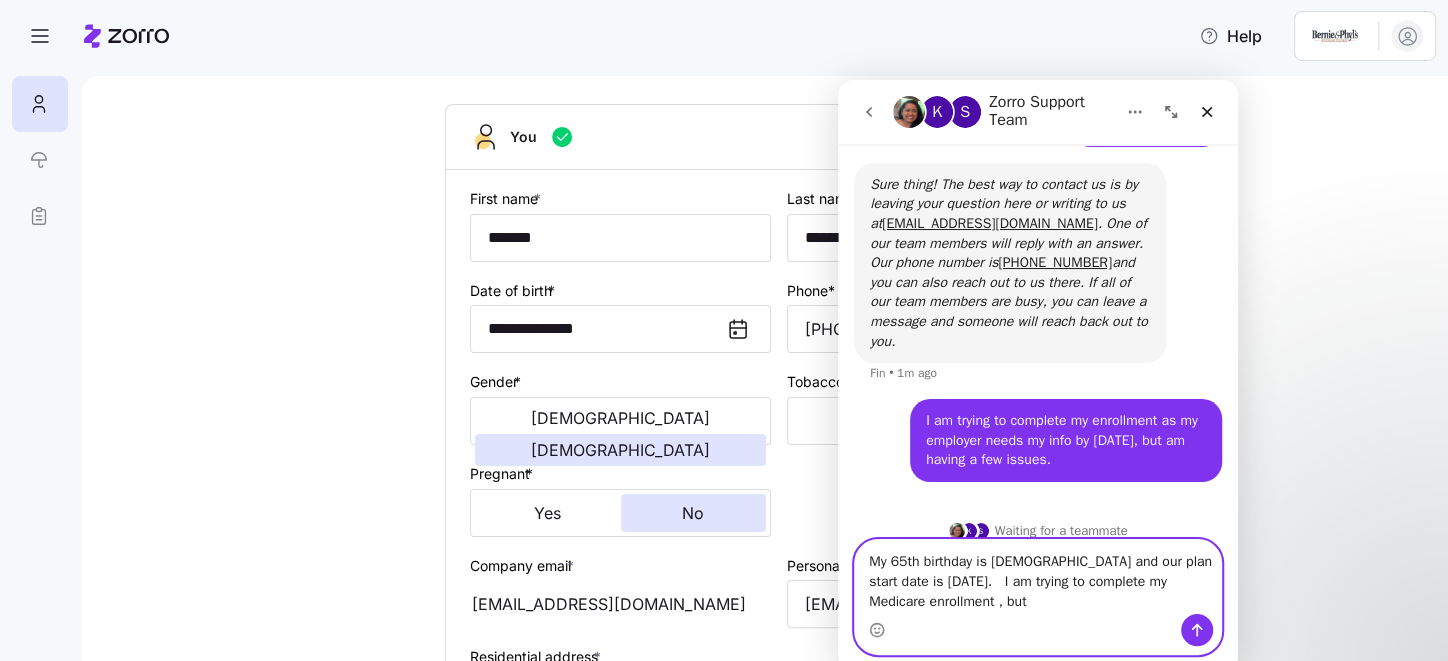 type 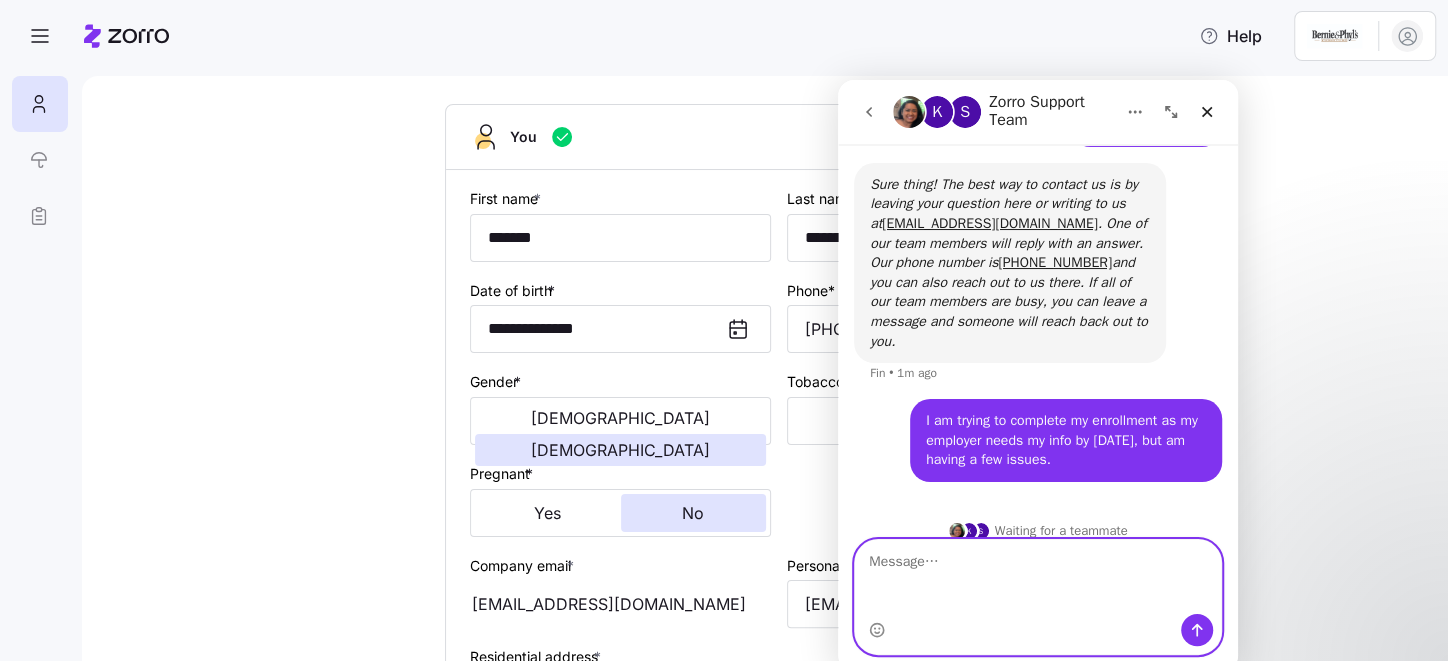 scroll, scrollTop: 388, scrollLeft: 0, axis: vertical 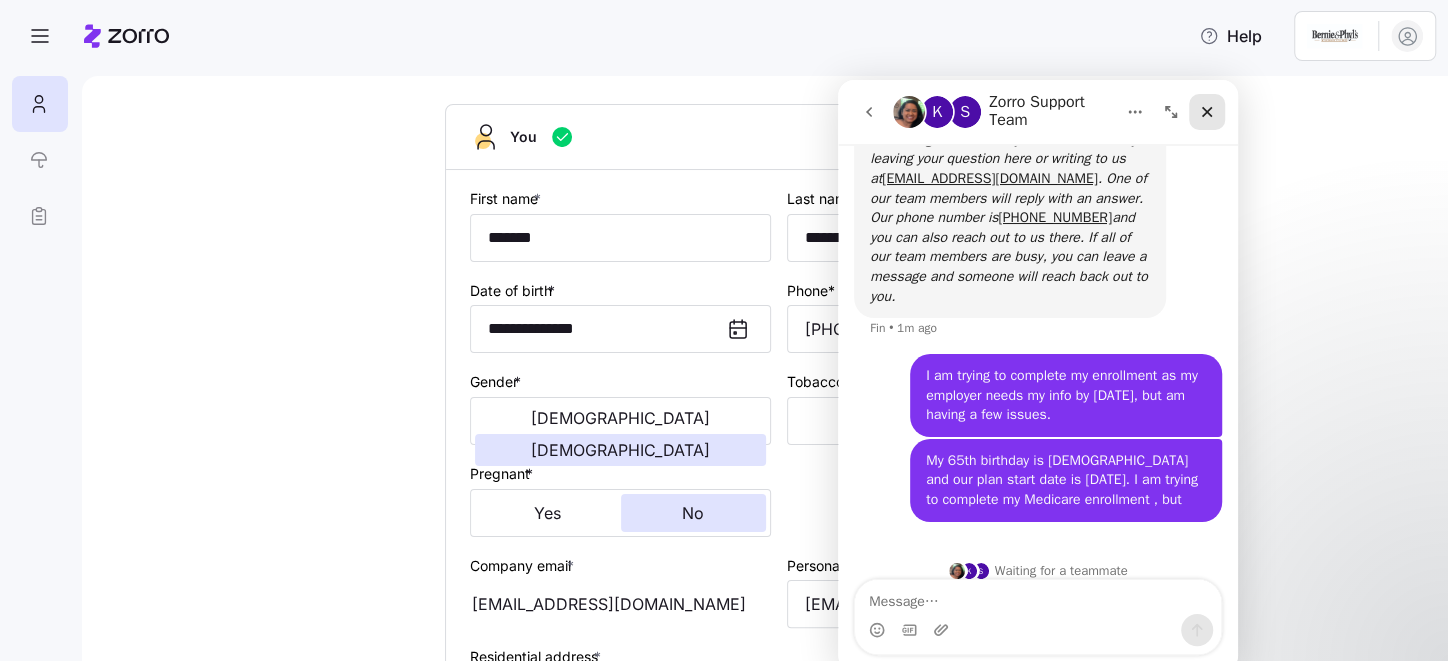 click 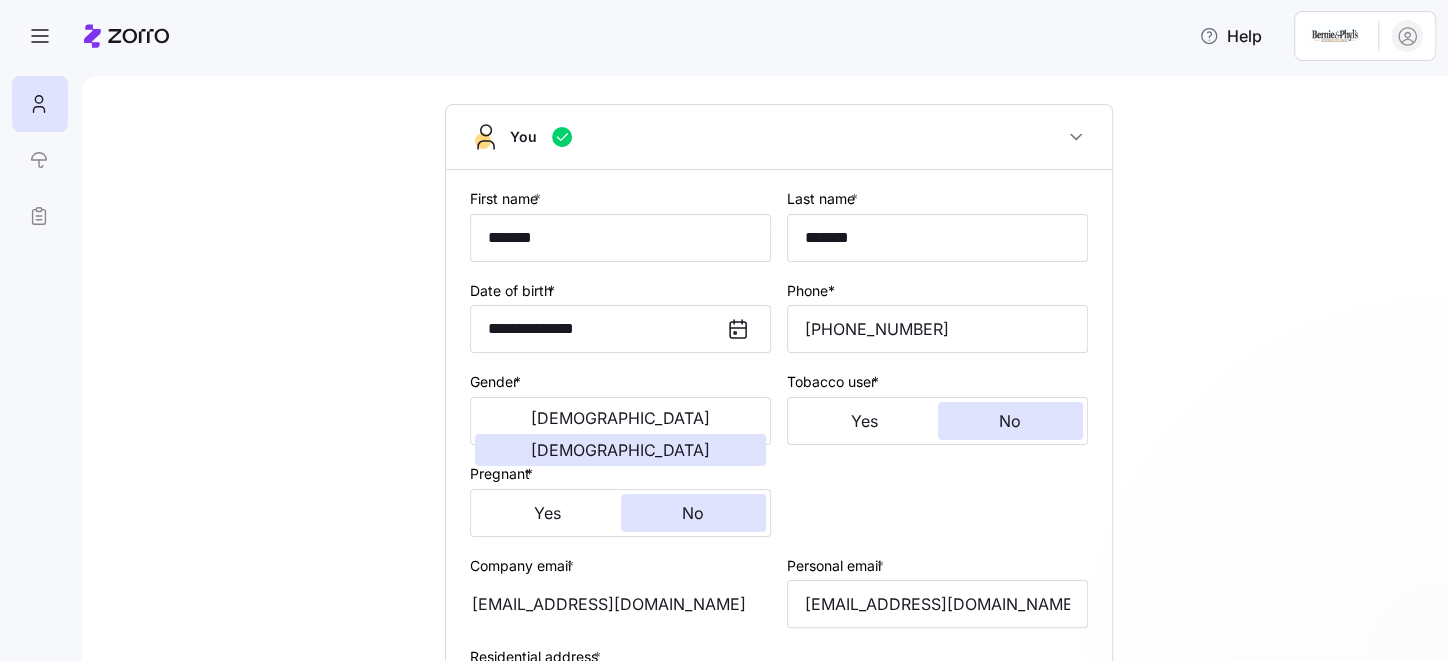 scroll, scrollTop: 370, scrollLeft: 0, axis: vertical 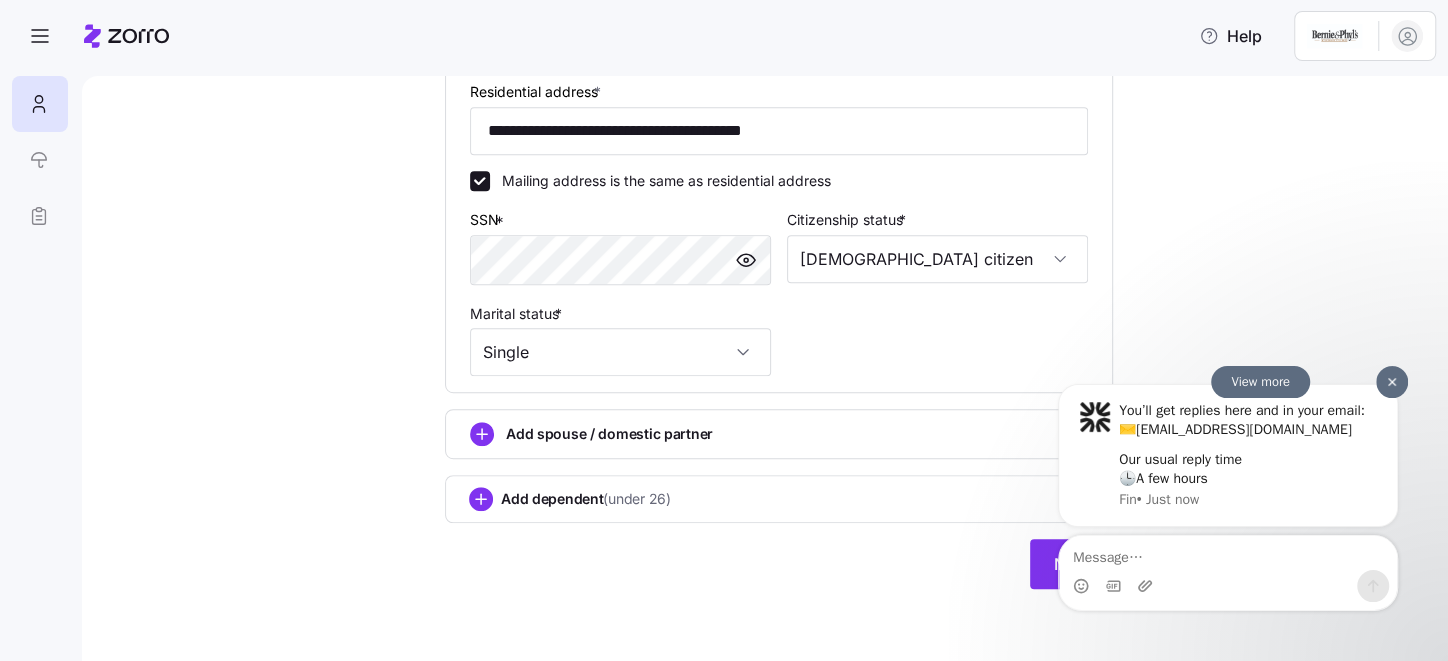 click at bounding box center [1392, 381] 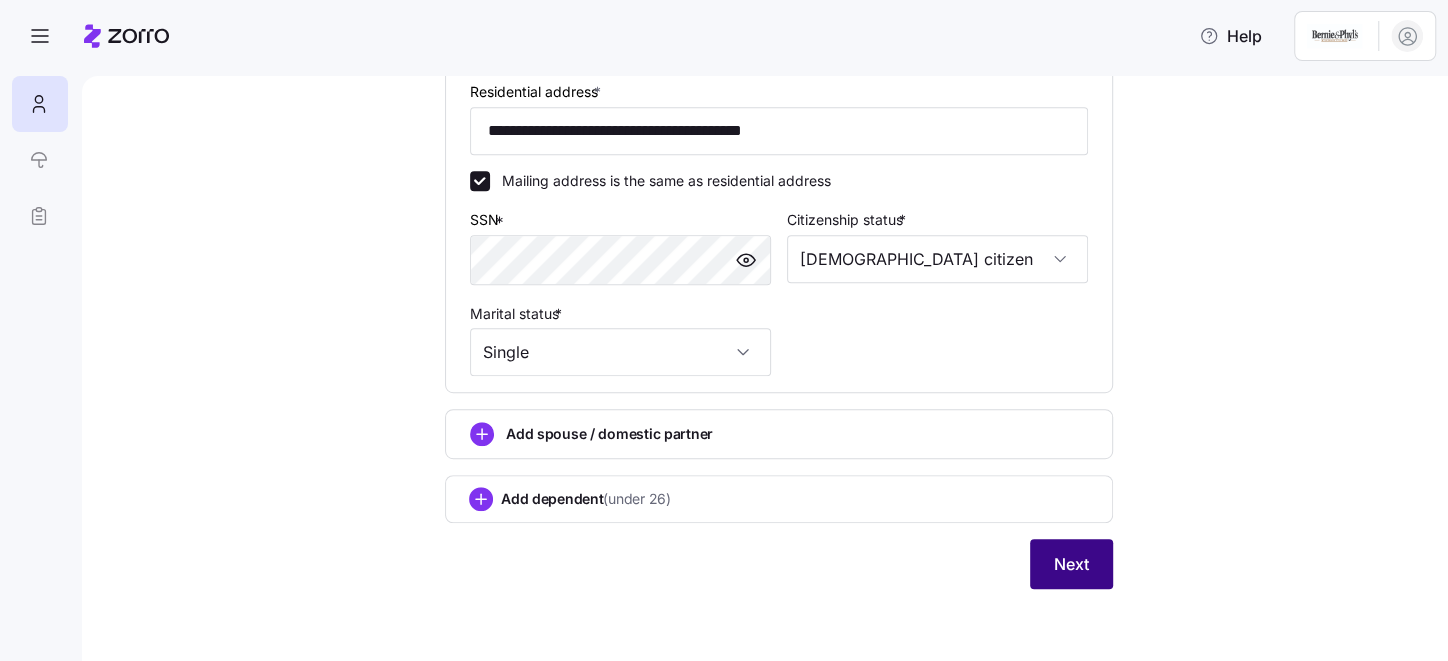 click on "Next" at bounding box center [1071, 564] 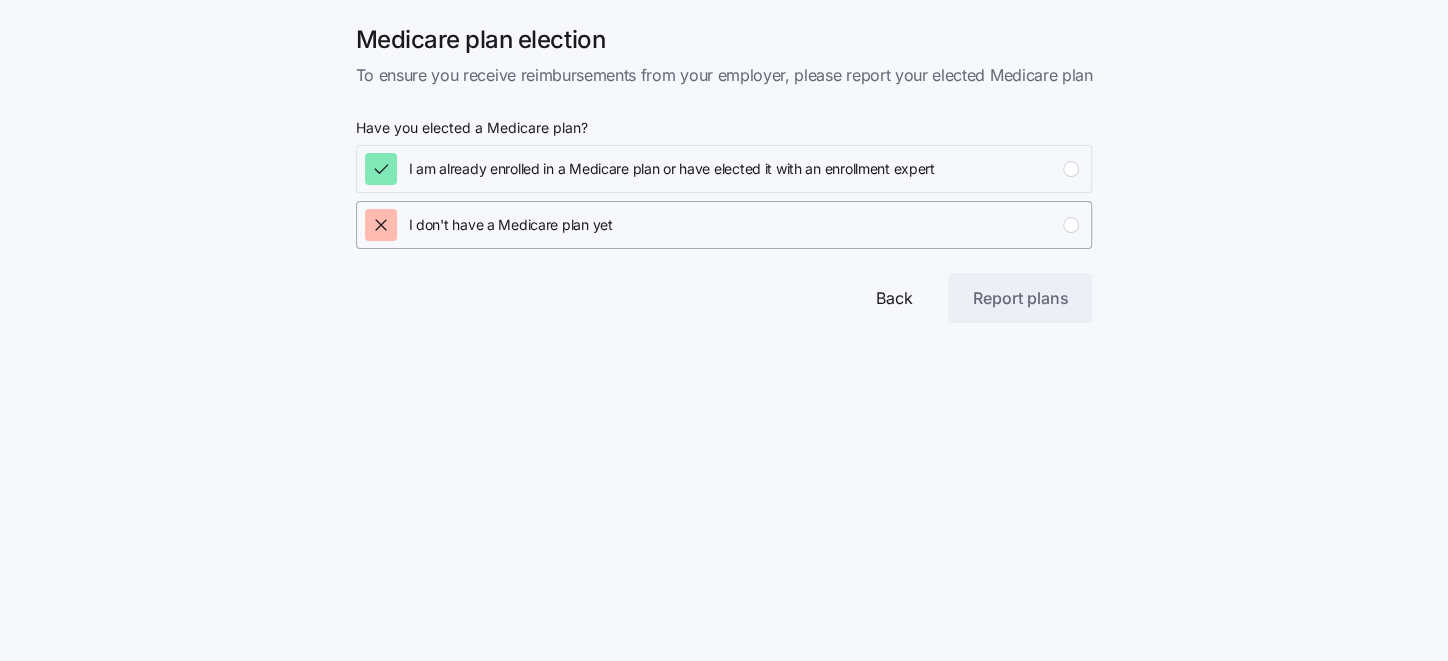click 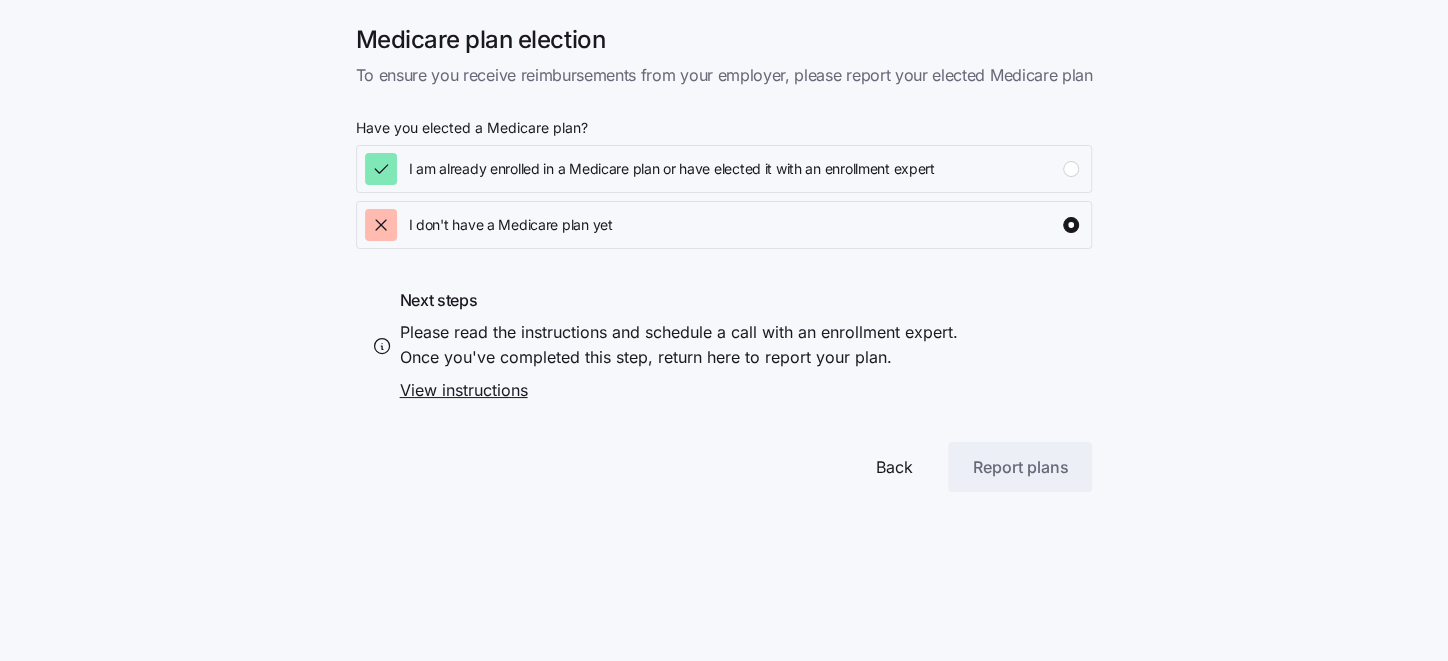 click on "View instructions" at bounding box center [679, 390] 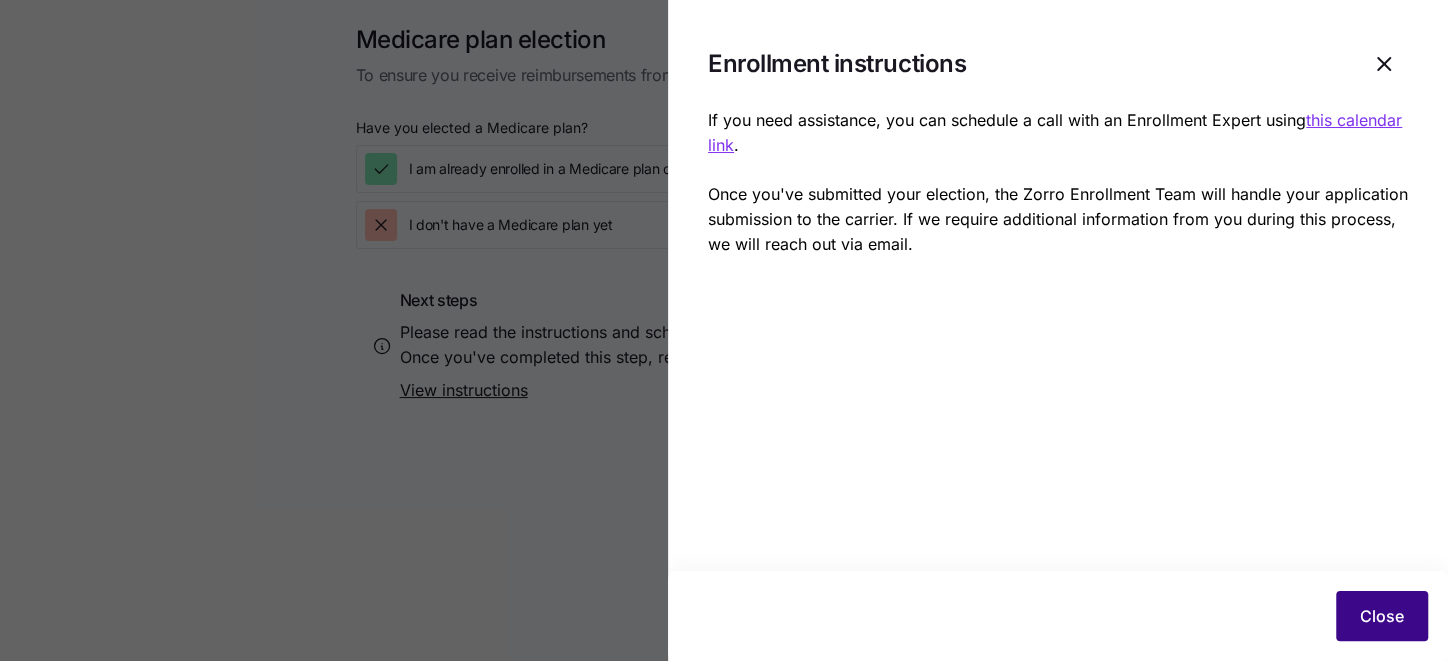 click on "Close" at bounding box center (1382, 616) 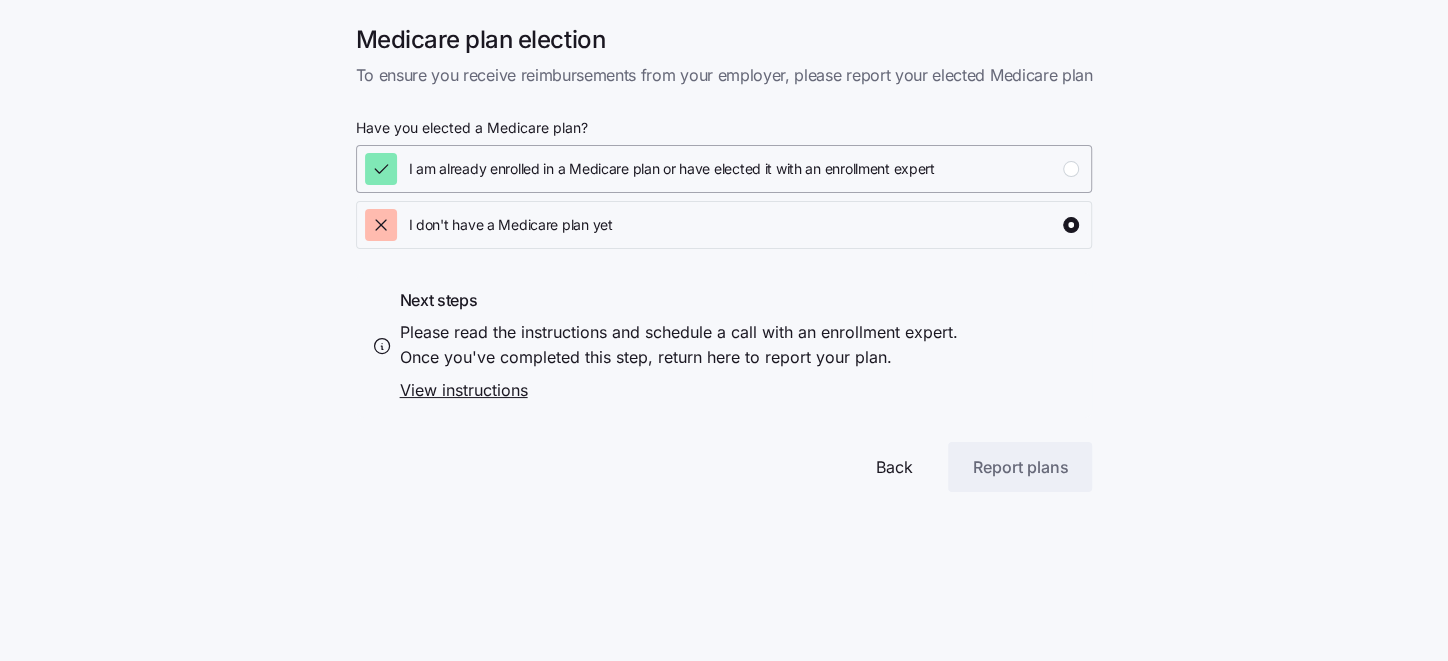 click at bounding box center (1071, 169) 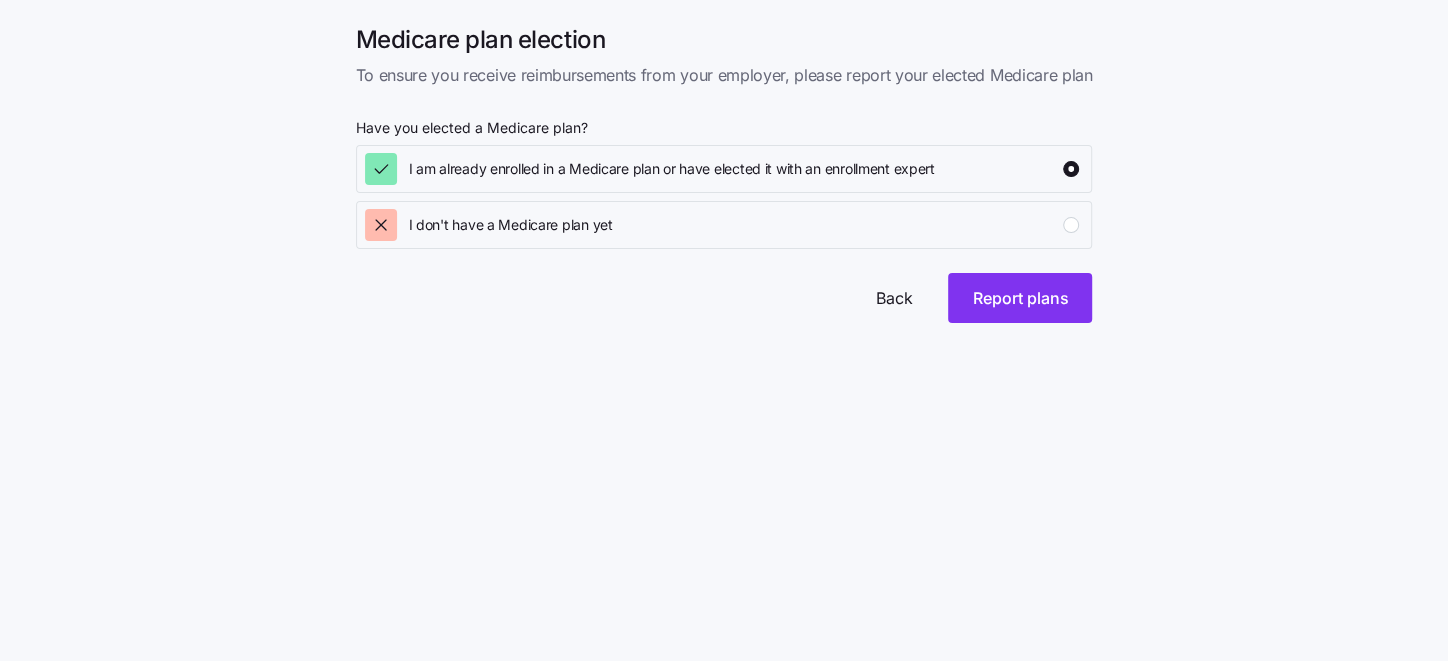 click on "Back" at bounding box center (893, 298) 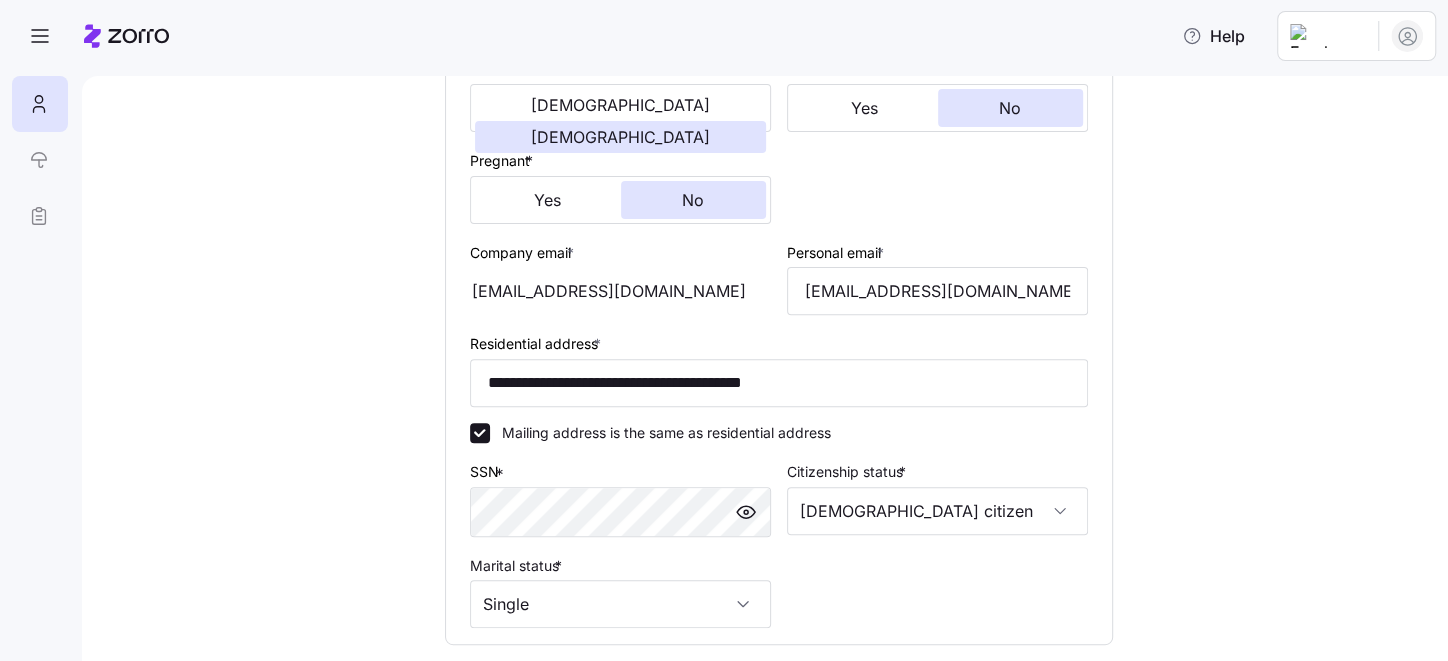 scroll, scrollTop: 371, scrollLeft: 0, axis: vertical 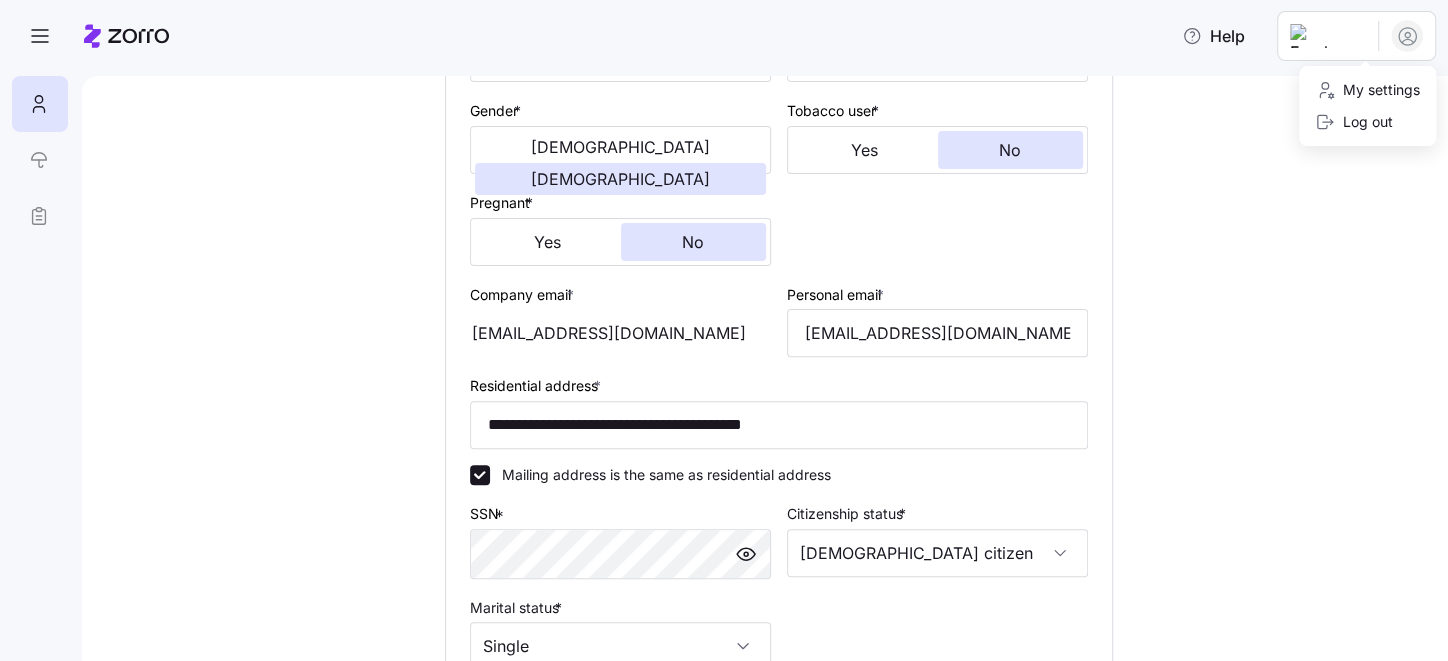 click on "**********" at bounding box center (724, 324) 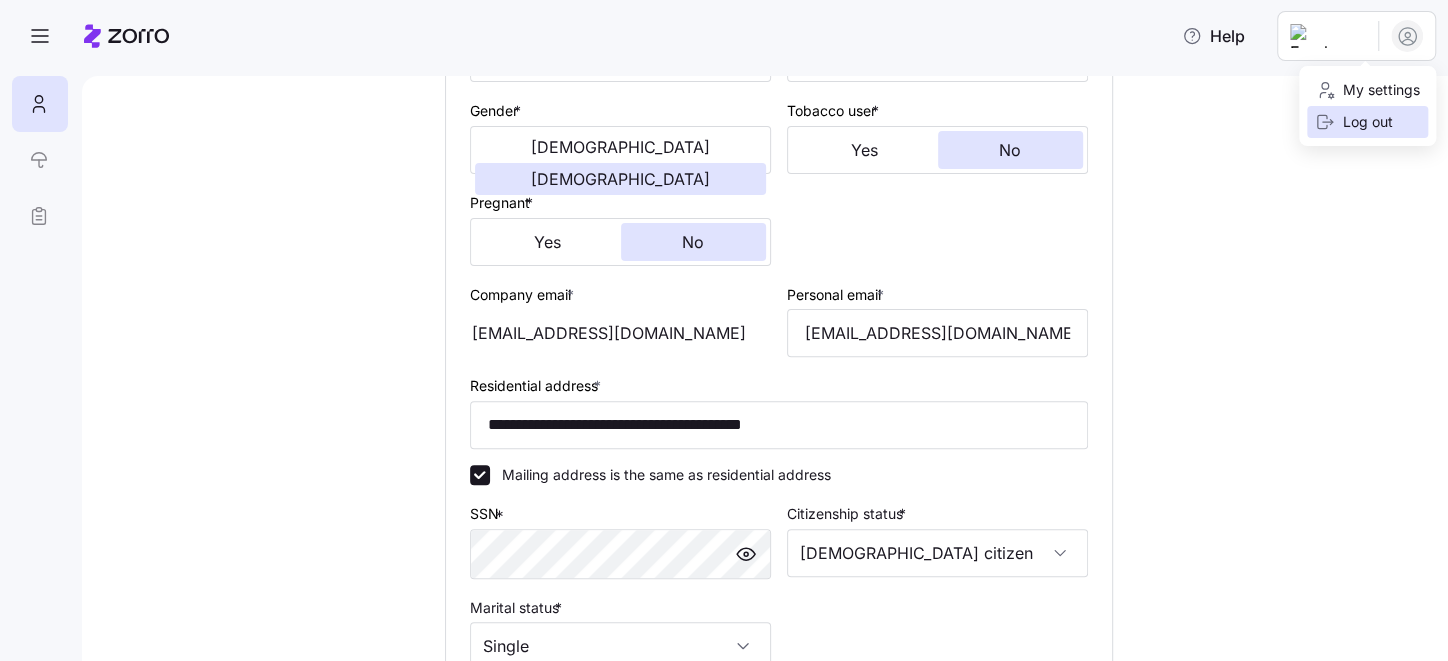 click on "Log out" at bounding box center [1354, 122] 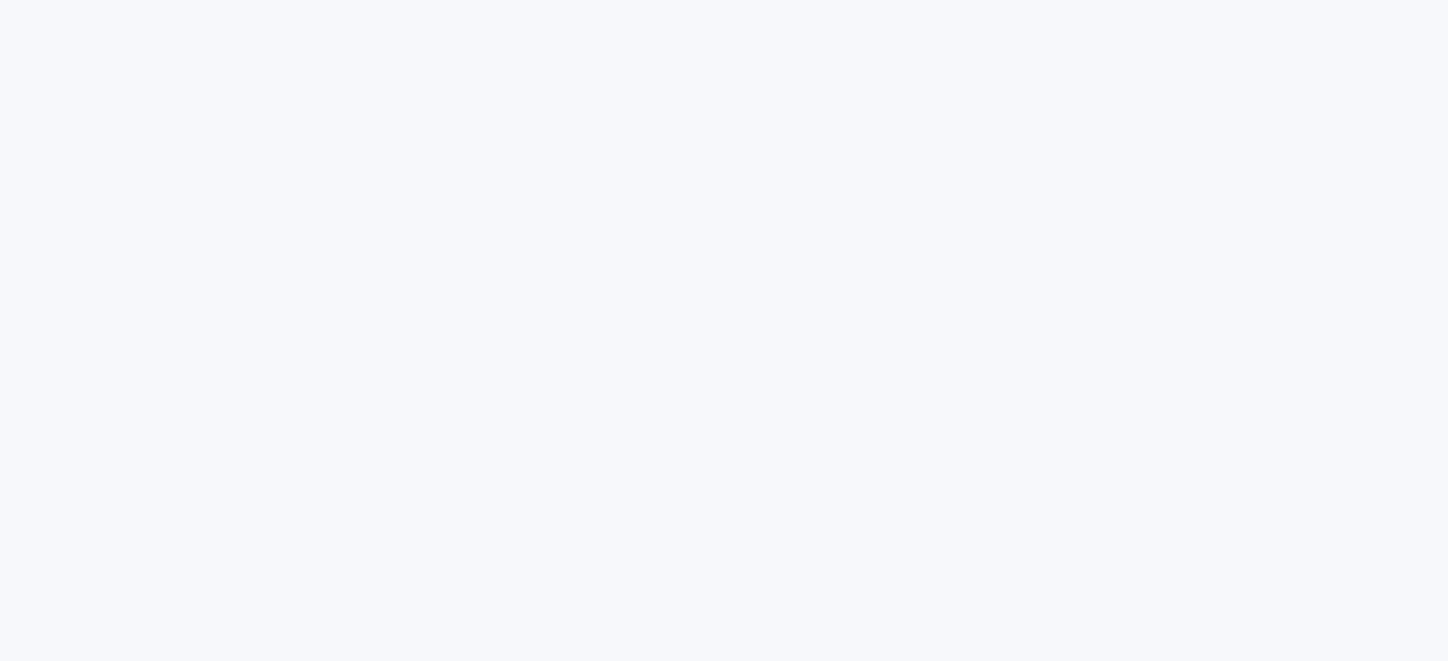 scroll, scrollTop: 0, scrollLeft: 0, axis: both 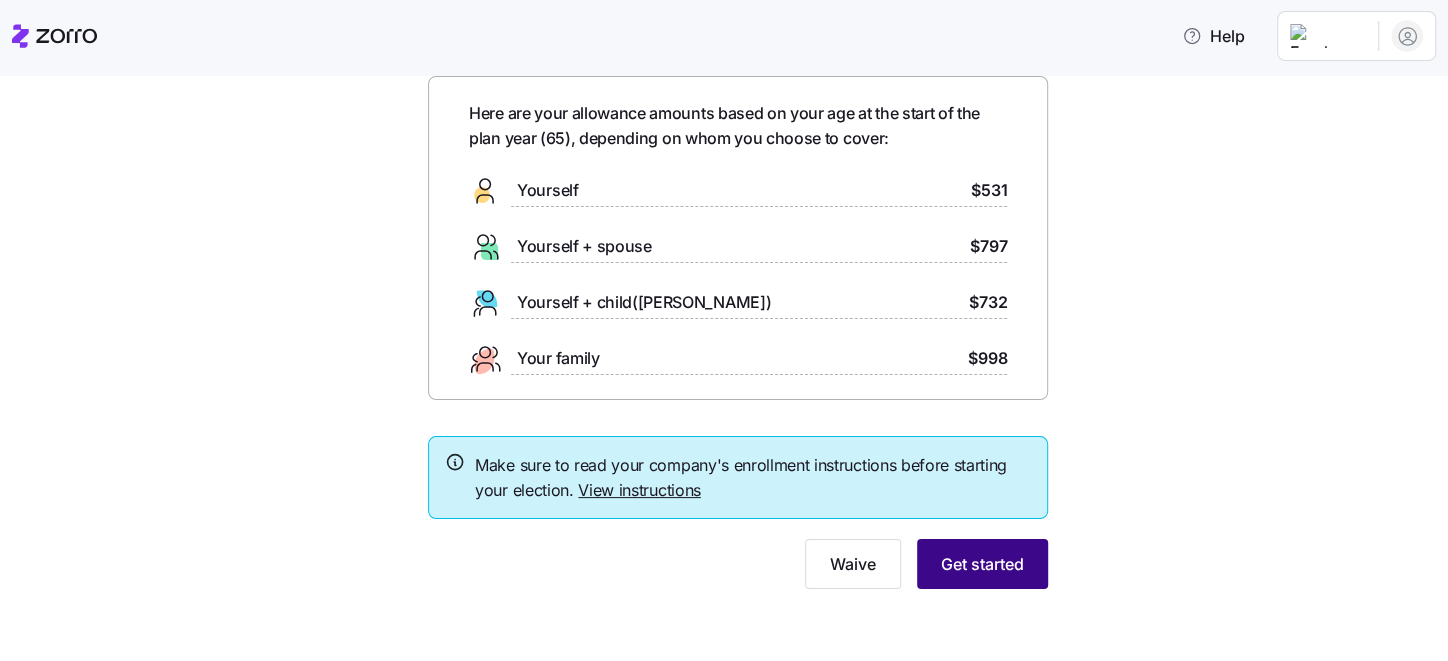 click on "Get started" at bounding box center [982, 564] 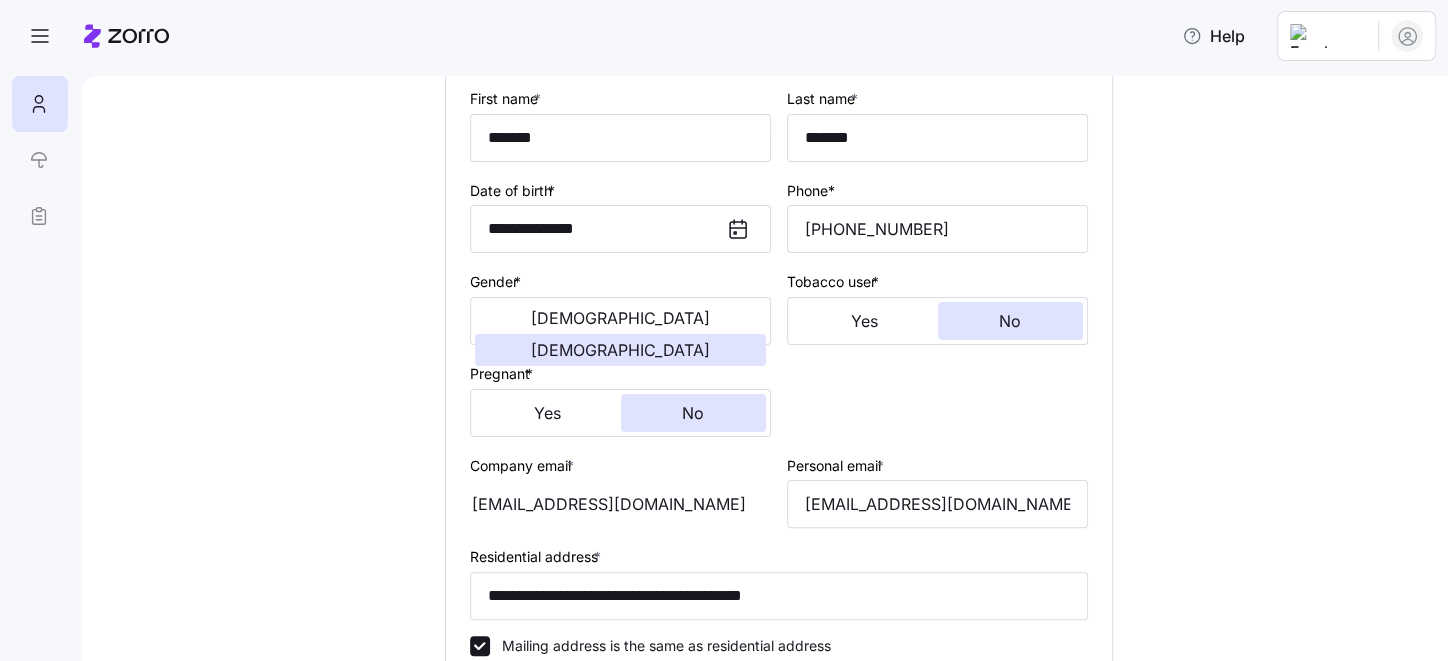 scroll, scrollTop: 100, scrollLeft: 0, axis: vertical 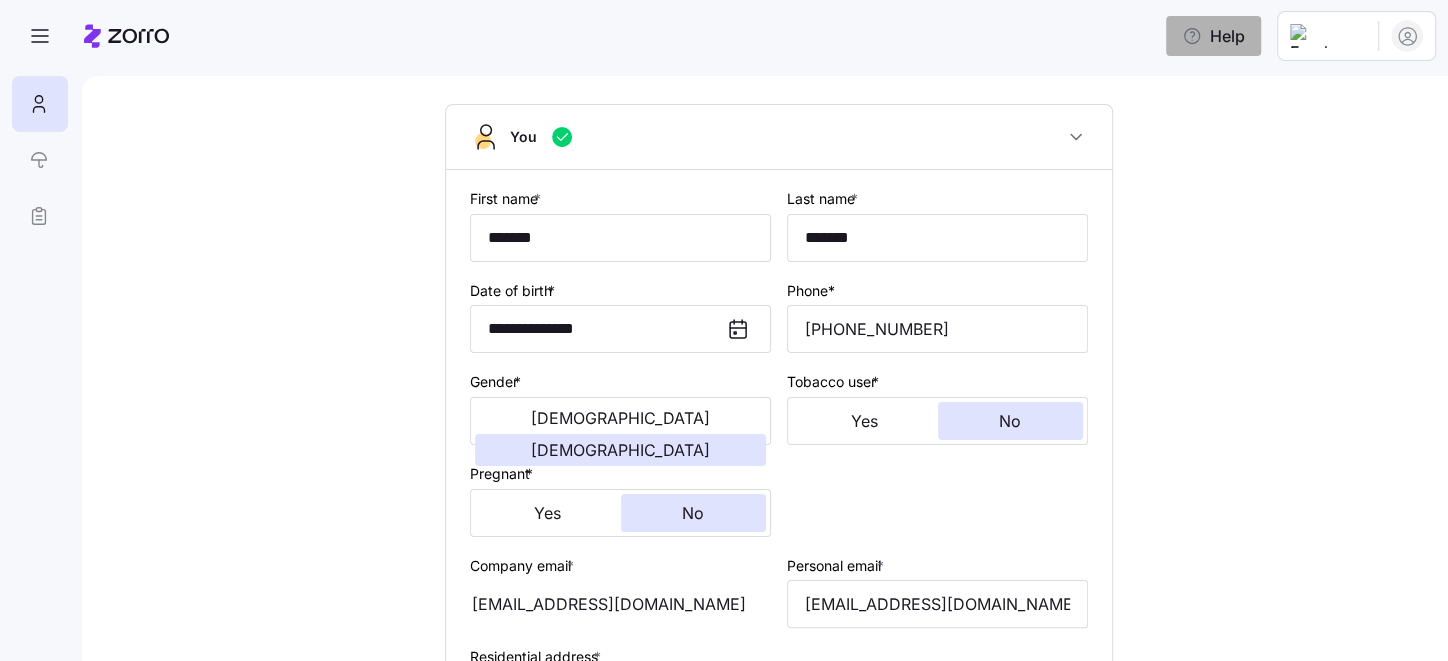 click on "Help" at bounding box center (1213, 36) 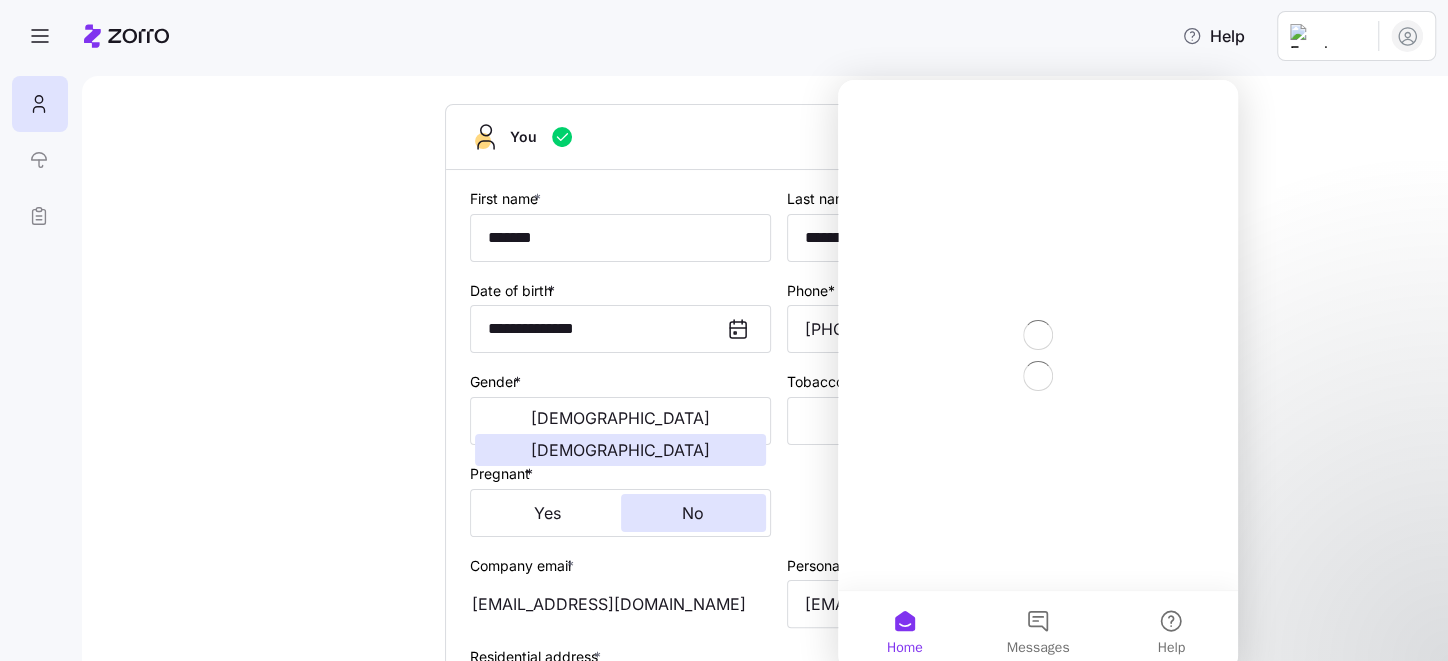 scroll, scrollTop: 0, scrollLeft: 0, axis: both 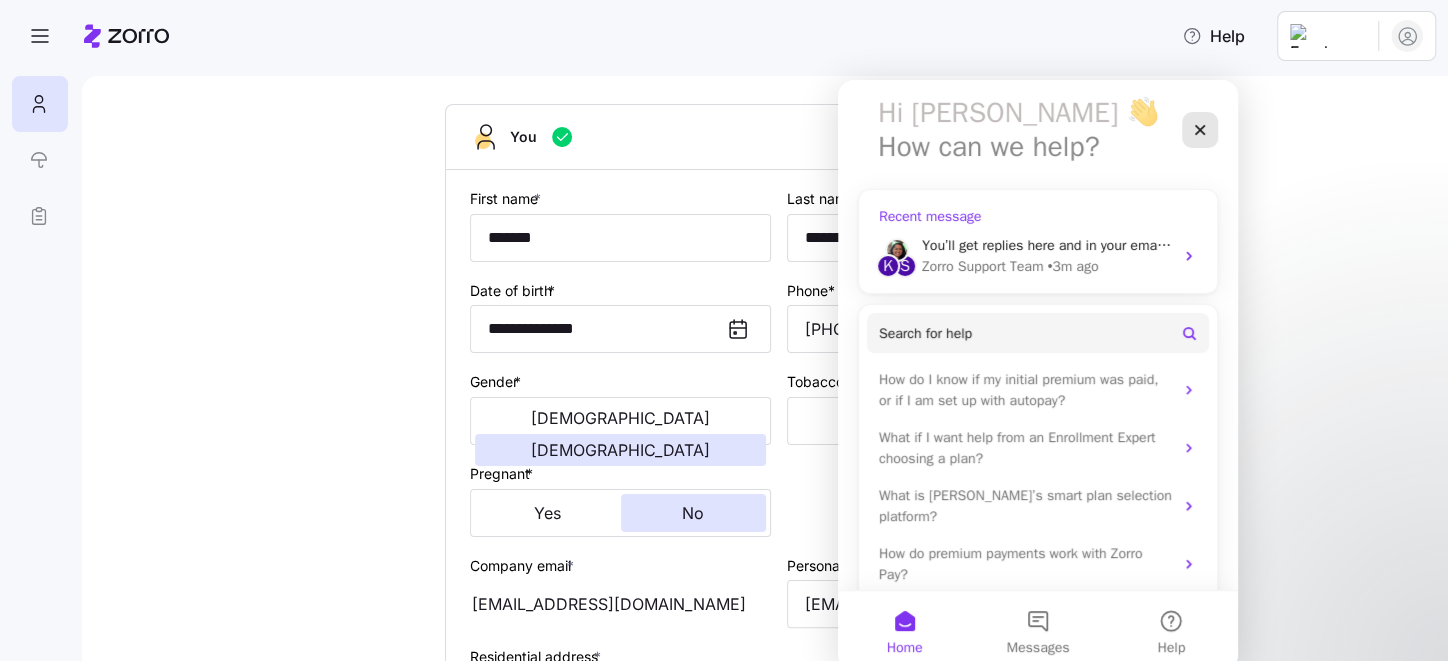 click 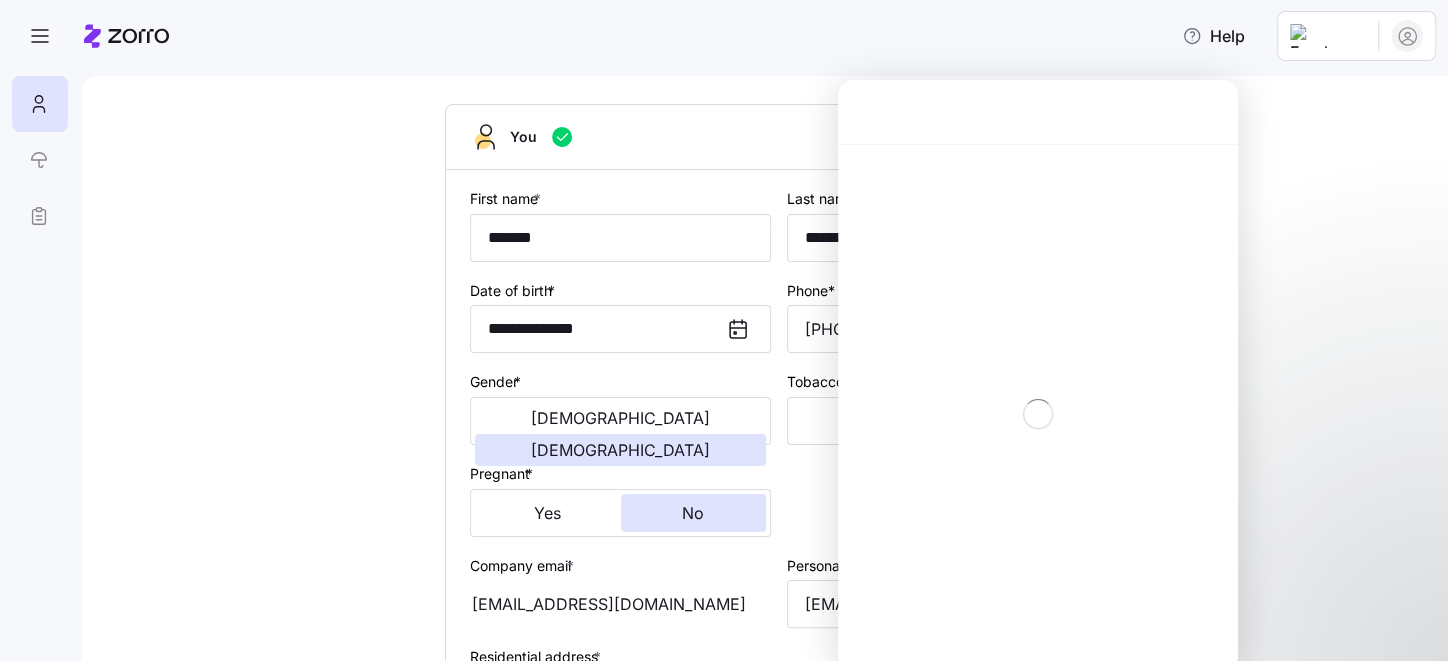 scroll, scrollTop: 0, scrollLeft: 0, axis: both 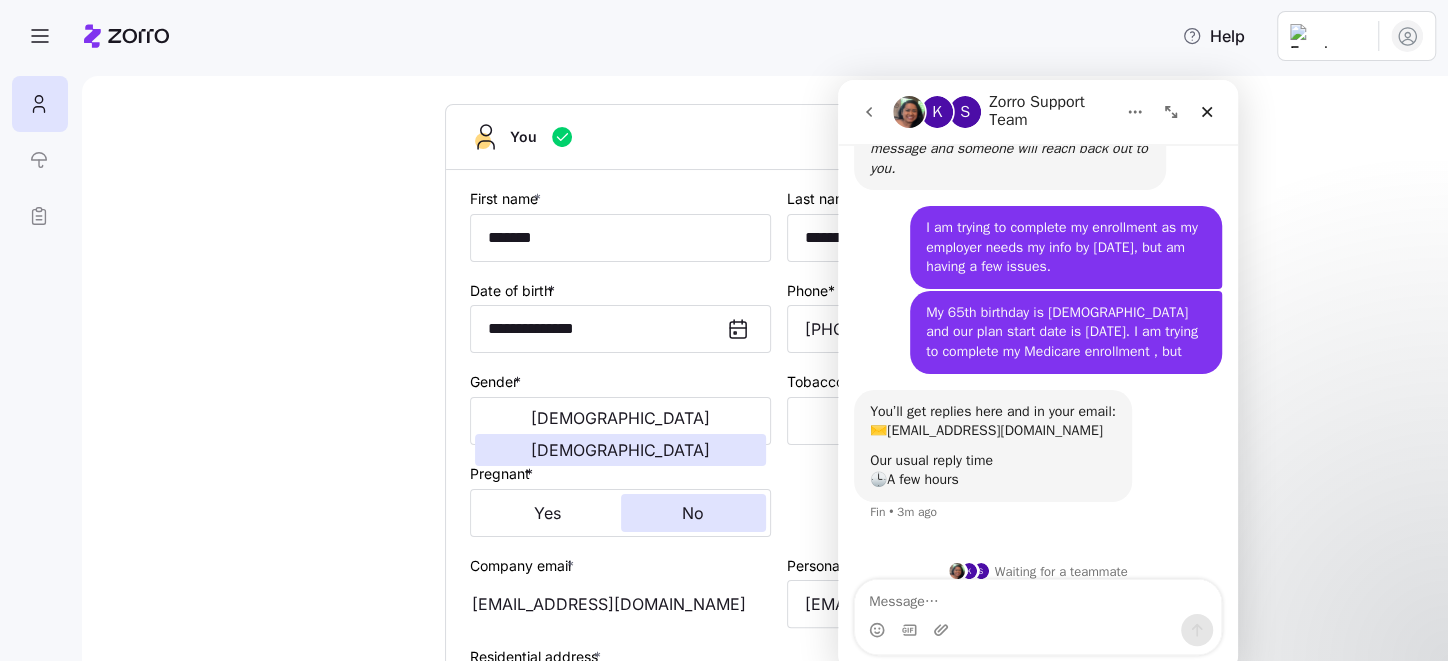 click at bounding box center (1038, 597) 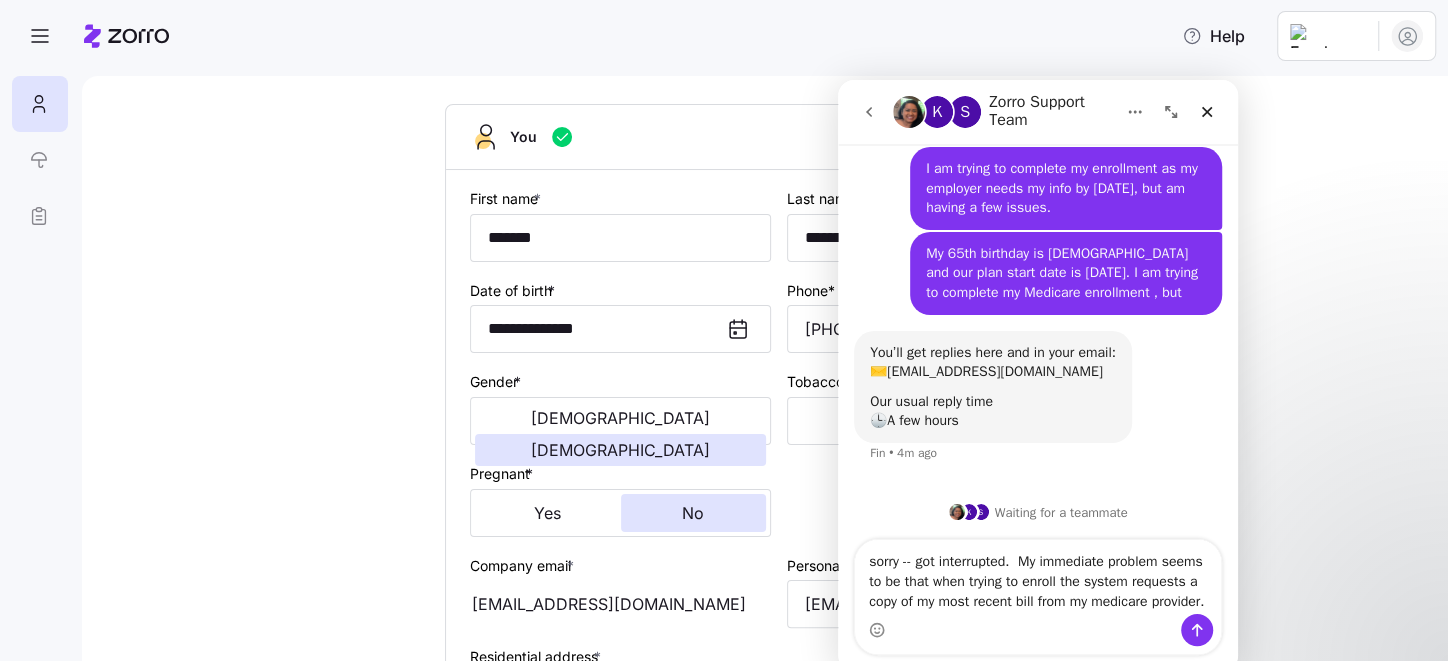 scroll, scrollTop: 536, scrollLeft: 0, axis: vertical 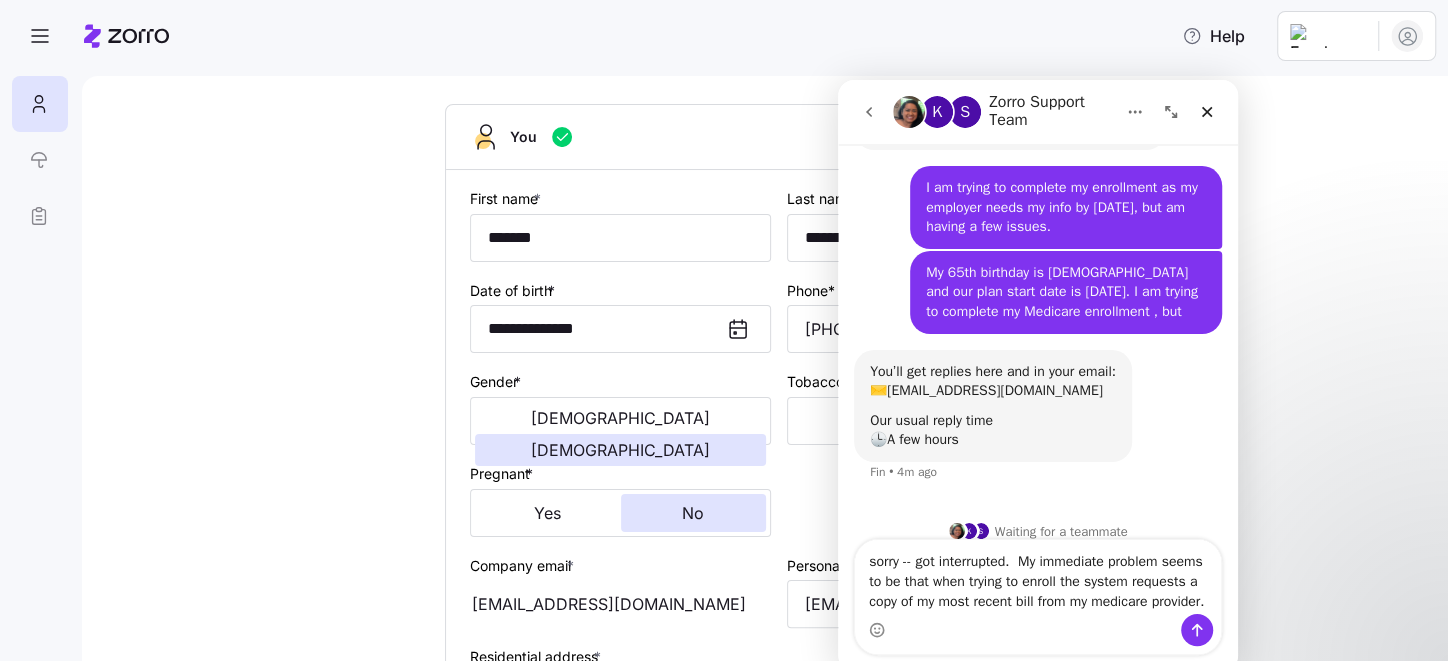 type on "sorry -- got interrupted.  My immediate problem seems to be that when trying to enroll the system requests a copy of my most recent bill from my medicare provider." 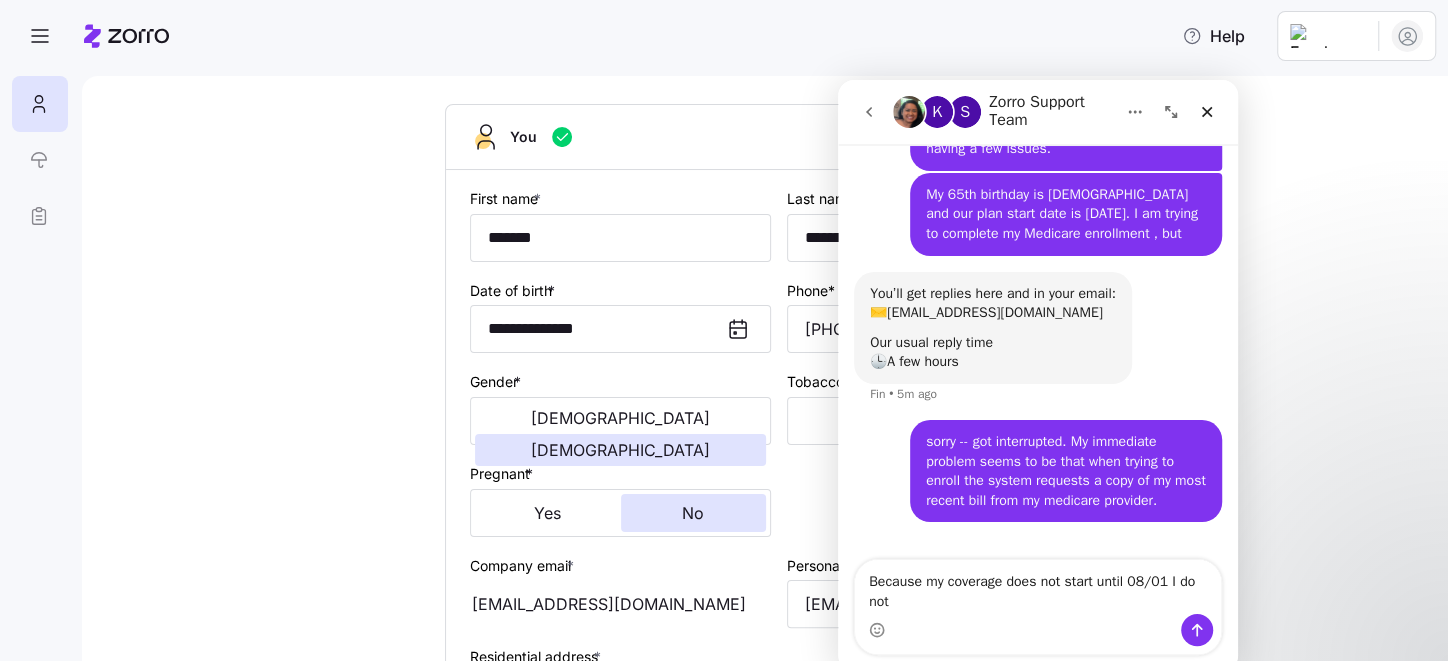 scroll, scrollTop: 634, scrollLeft: 0, axis: vertical 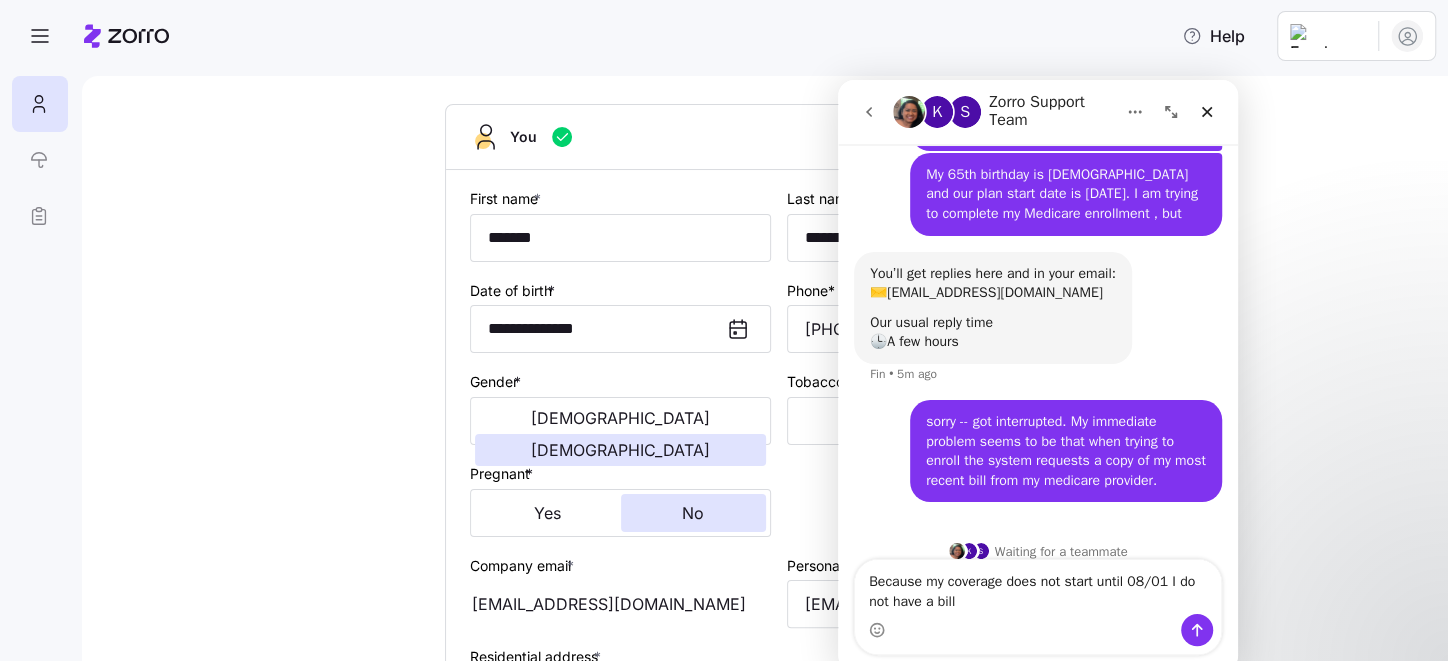 type on "Because my coverage does not start until 08/01 I do not have a bill." 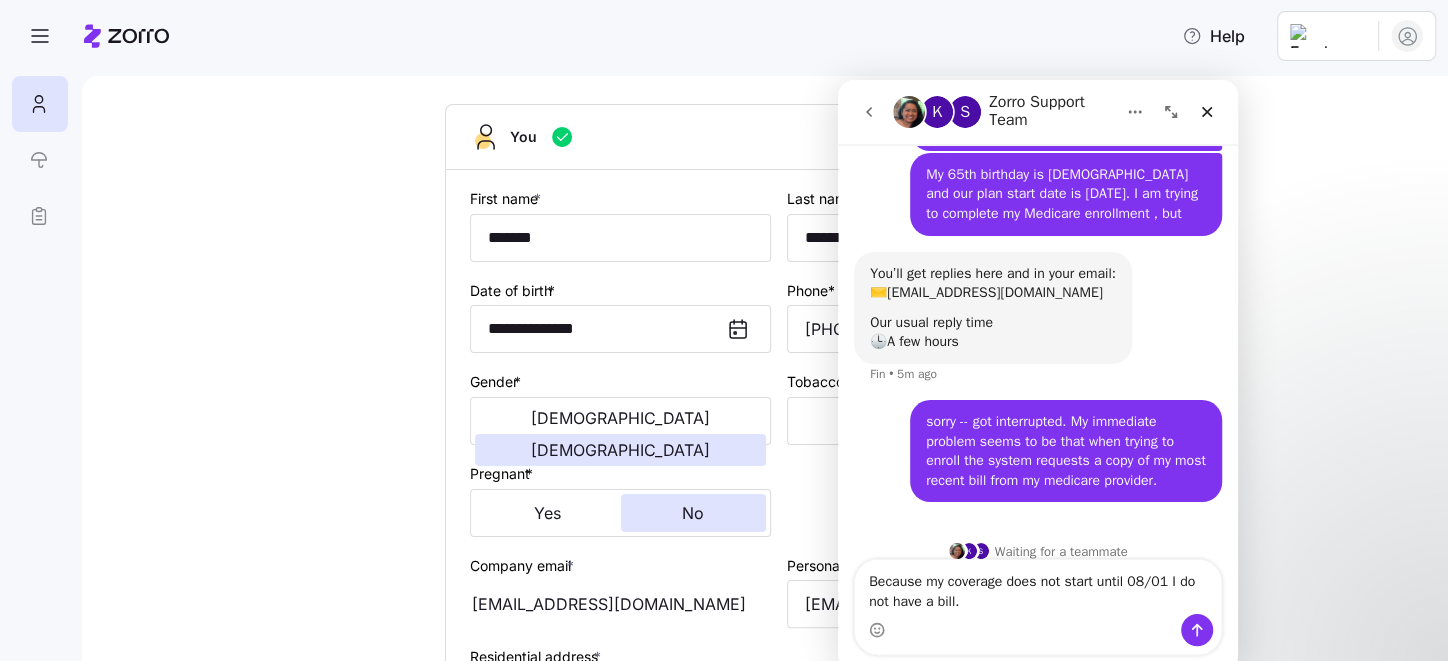 type 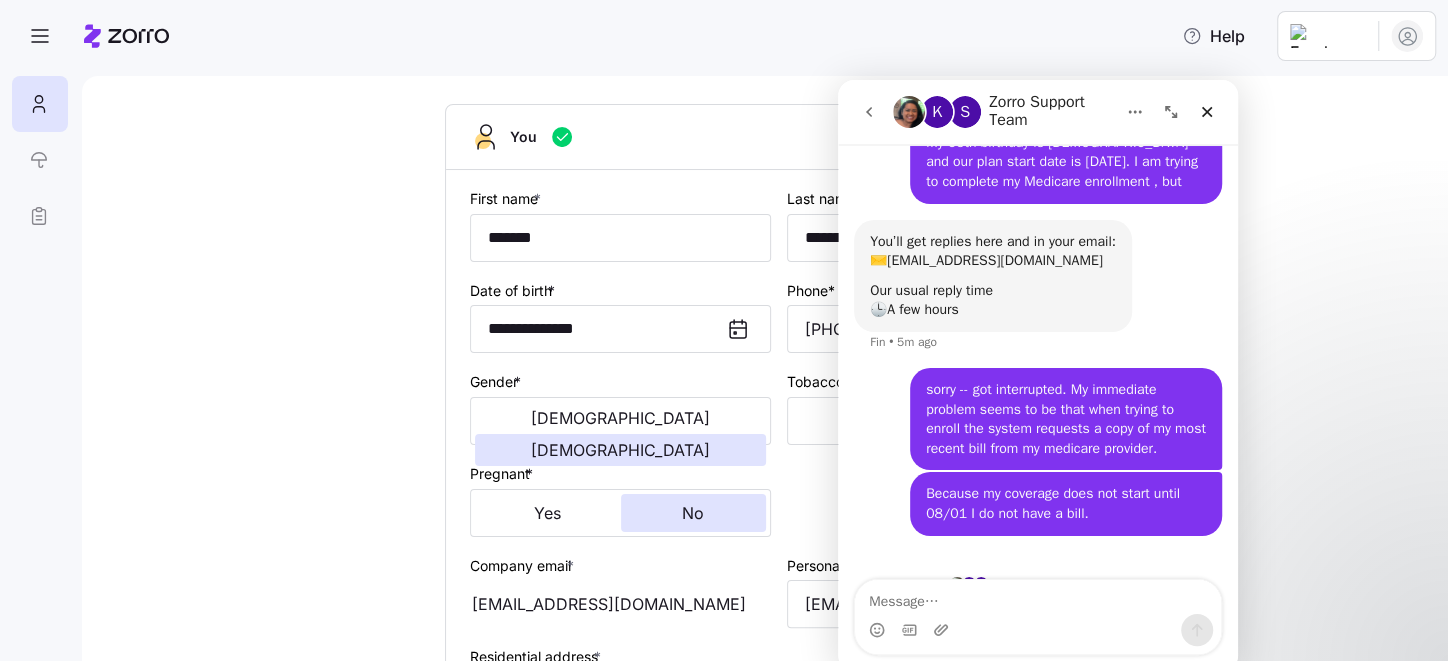 scroll, scrollTop: 679, scrollLeft: 0, axis: vertical 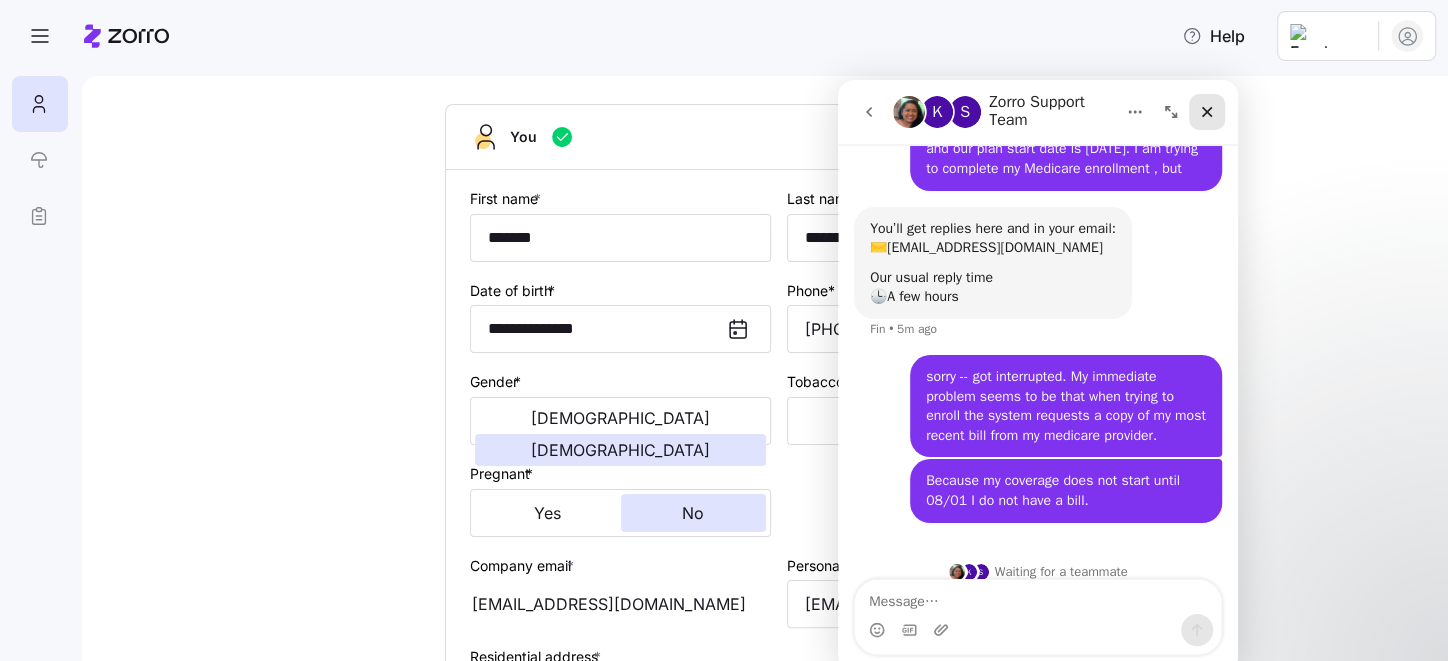 click 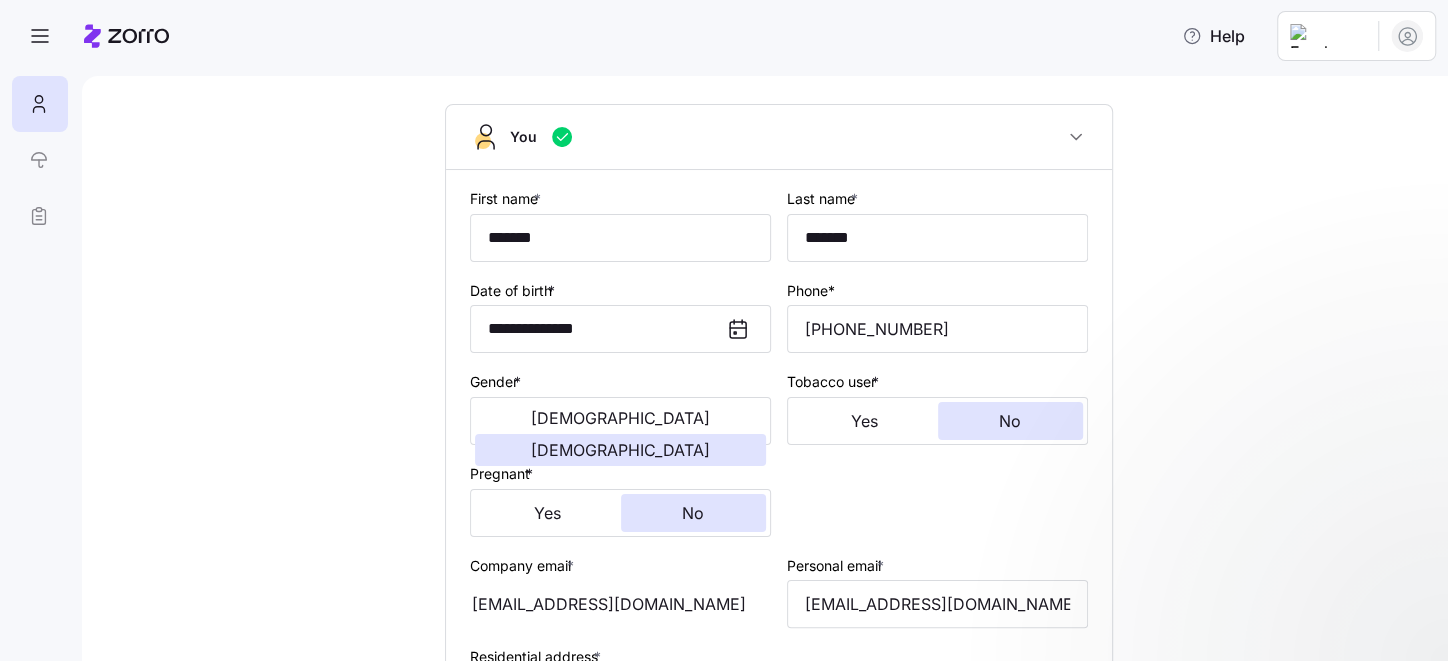 scroll, scrollTop: 0, scrollLeft: 0, axis: both 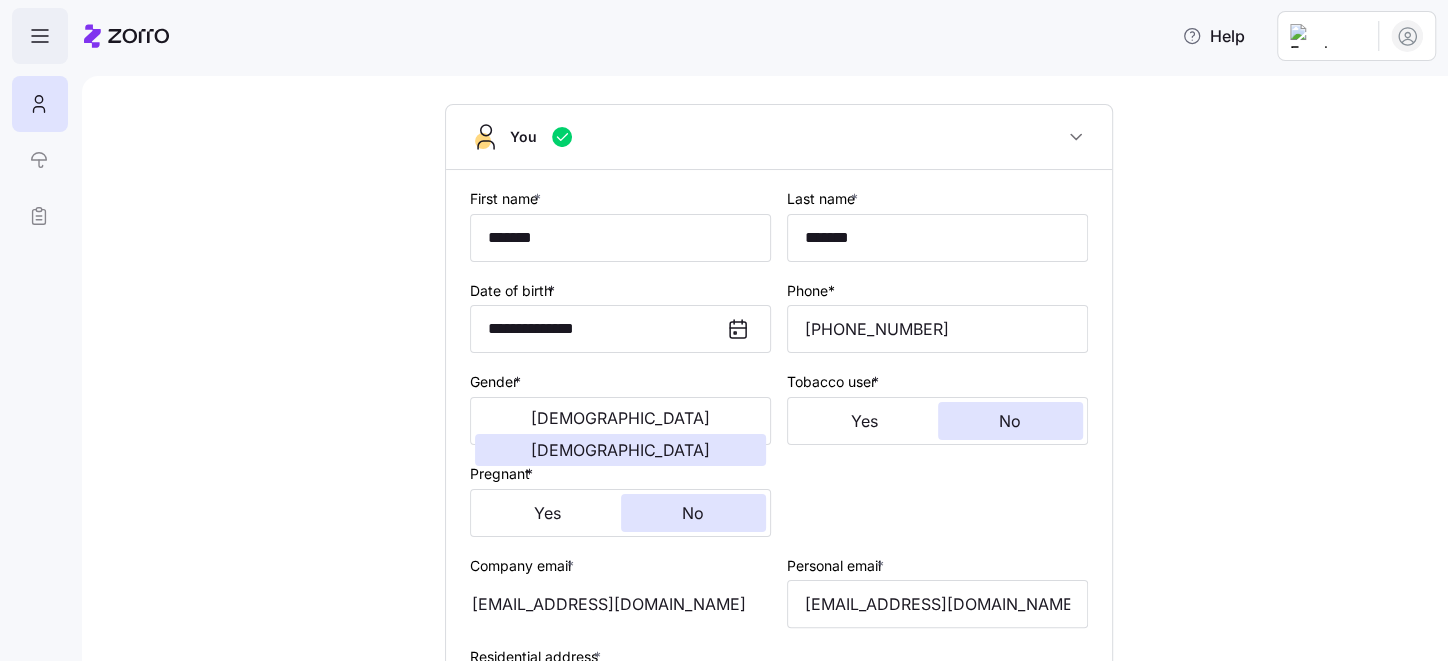 click 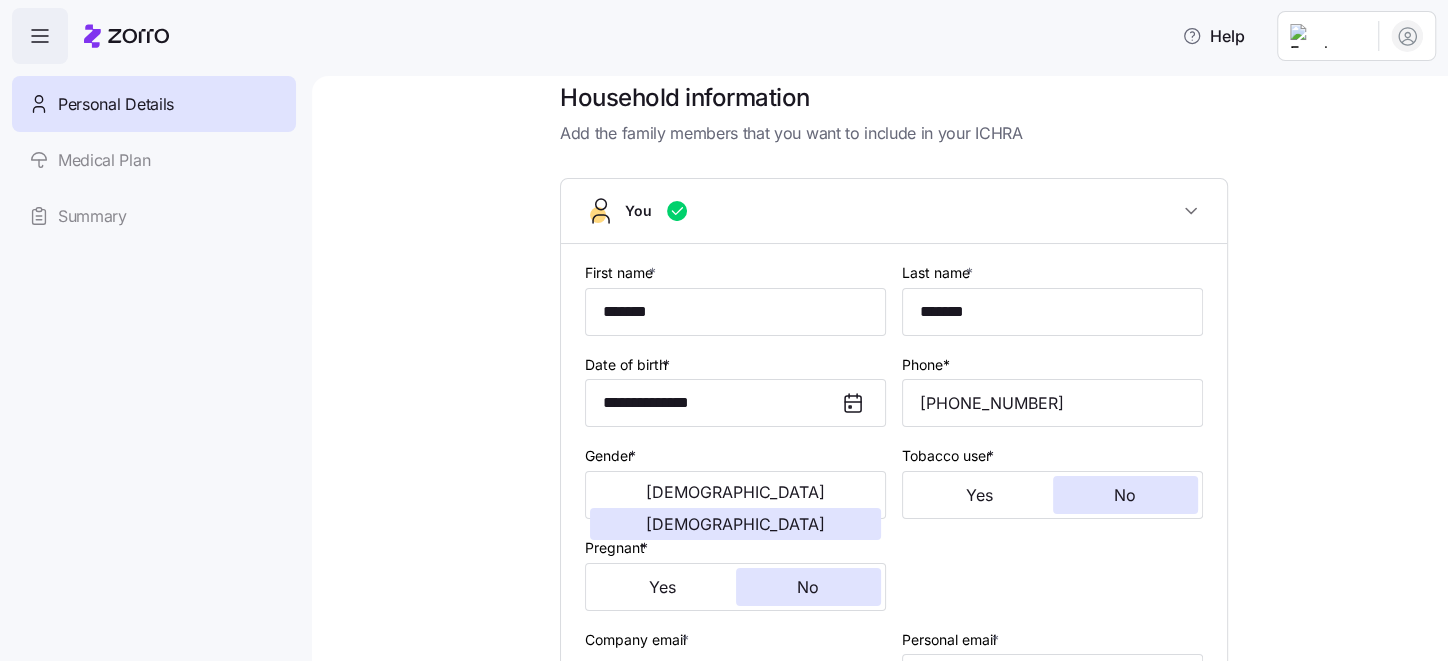 scroll, scrollTop: 0, scrollLeft: 0, axis: both 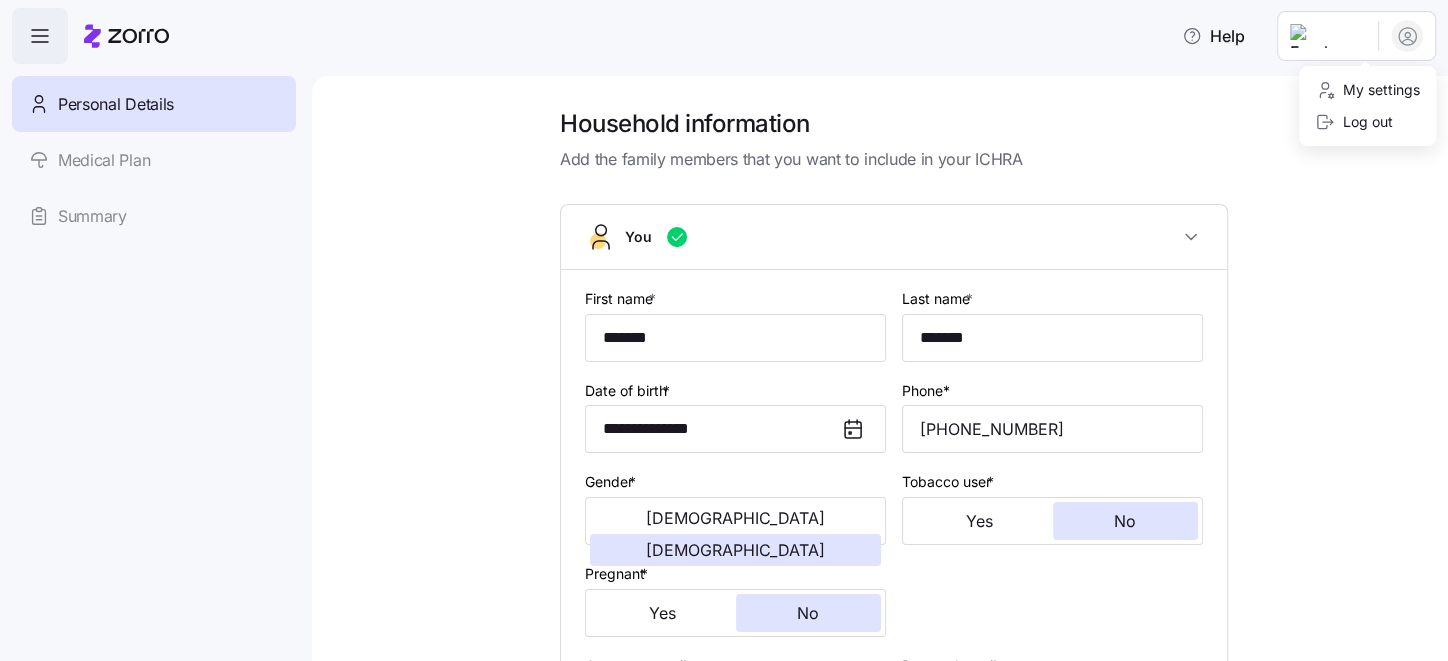 click on "**********" at bounding box center (724, 324) 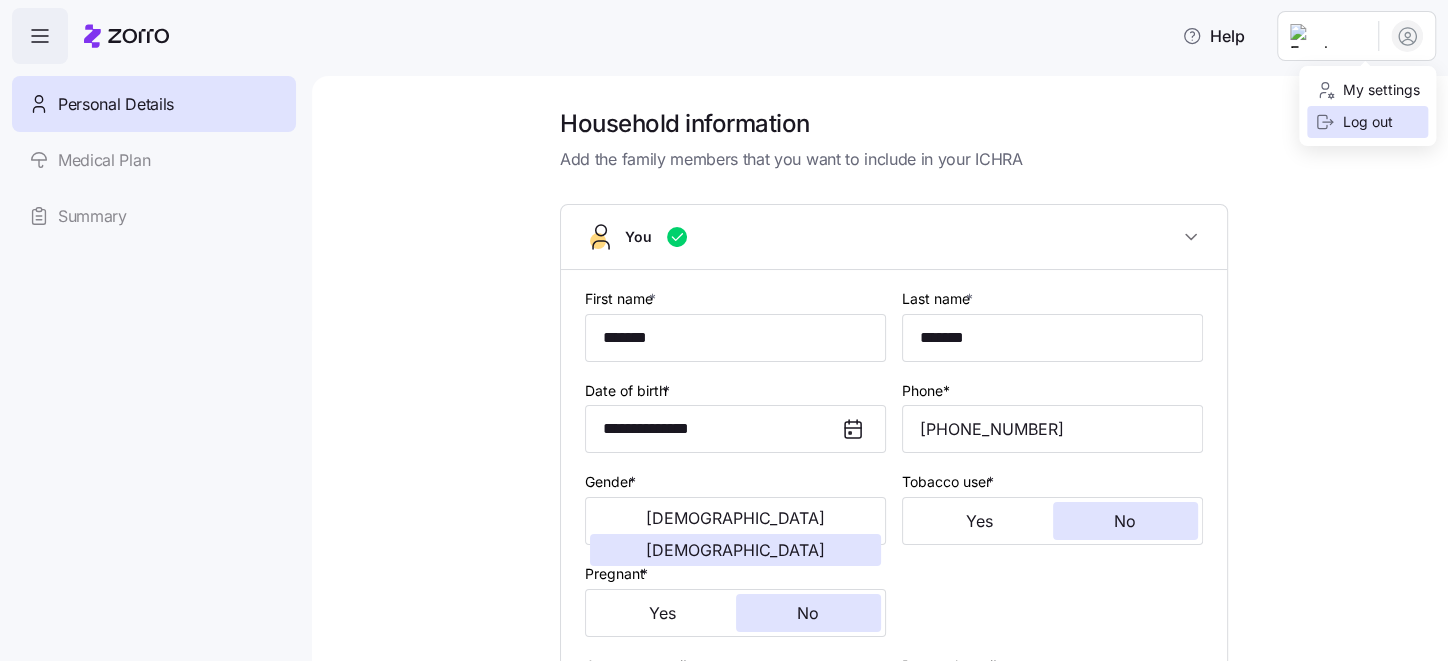 click on "Log out" at bounding box center (1354, 122) 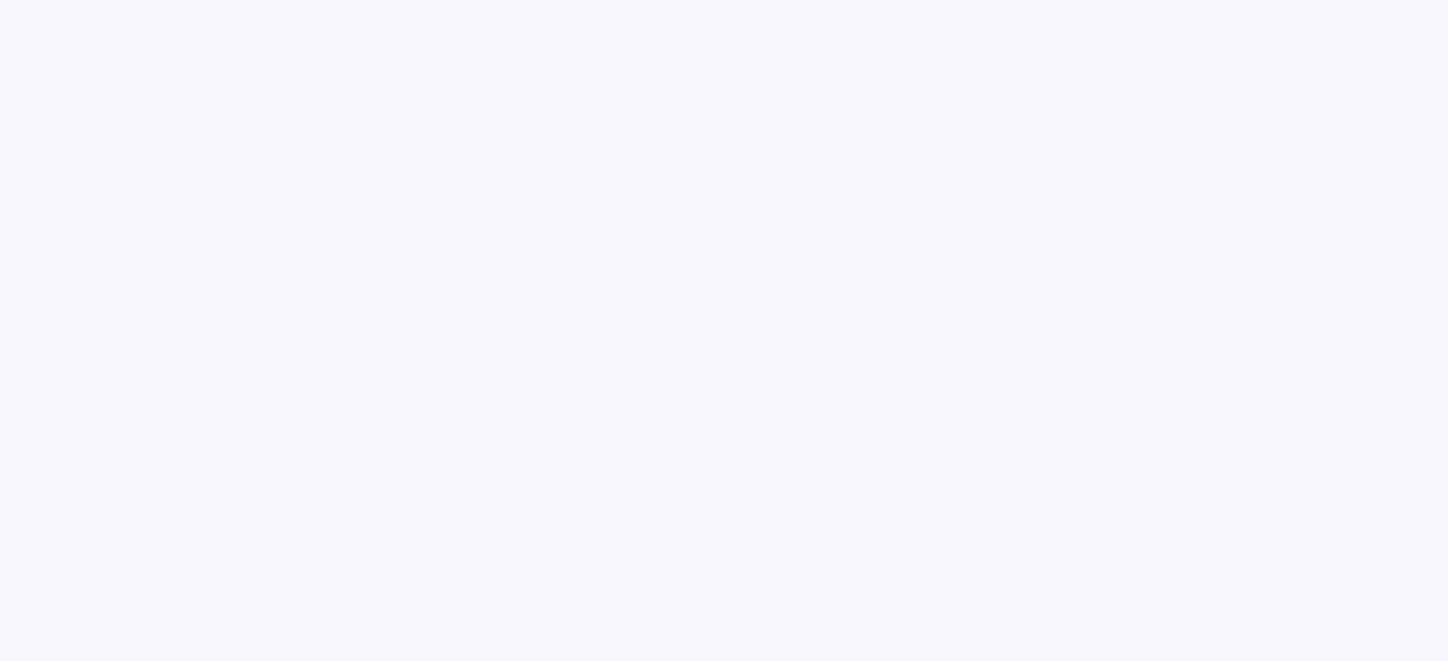 scroll, scrollTop: 0, scrollLeft: 0, axis: both 